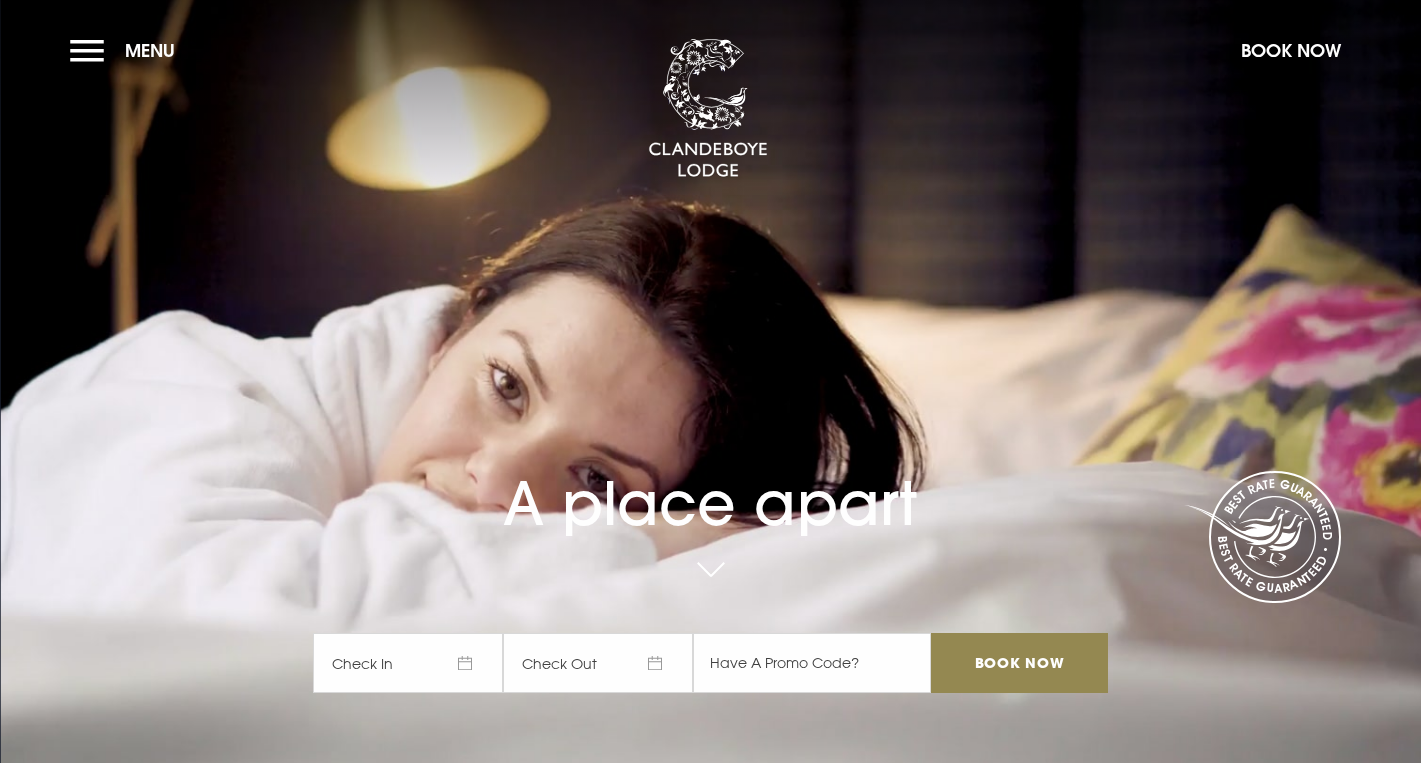 scroll, scrollTop: 0, scrollLeft: 0, axis: both 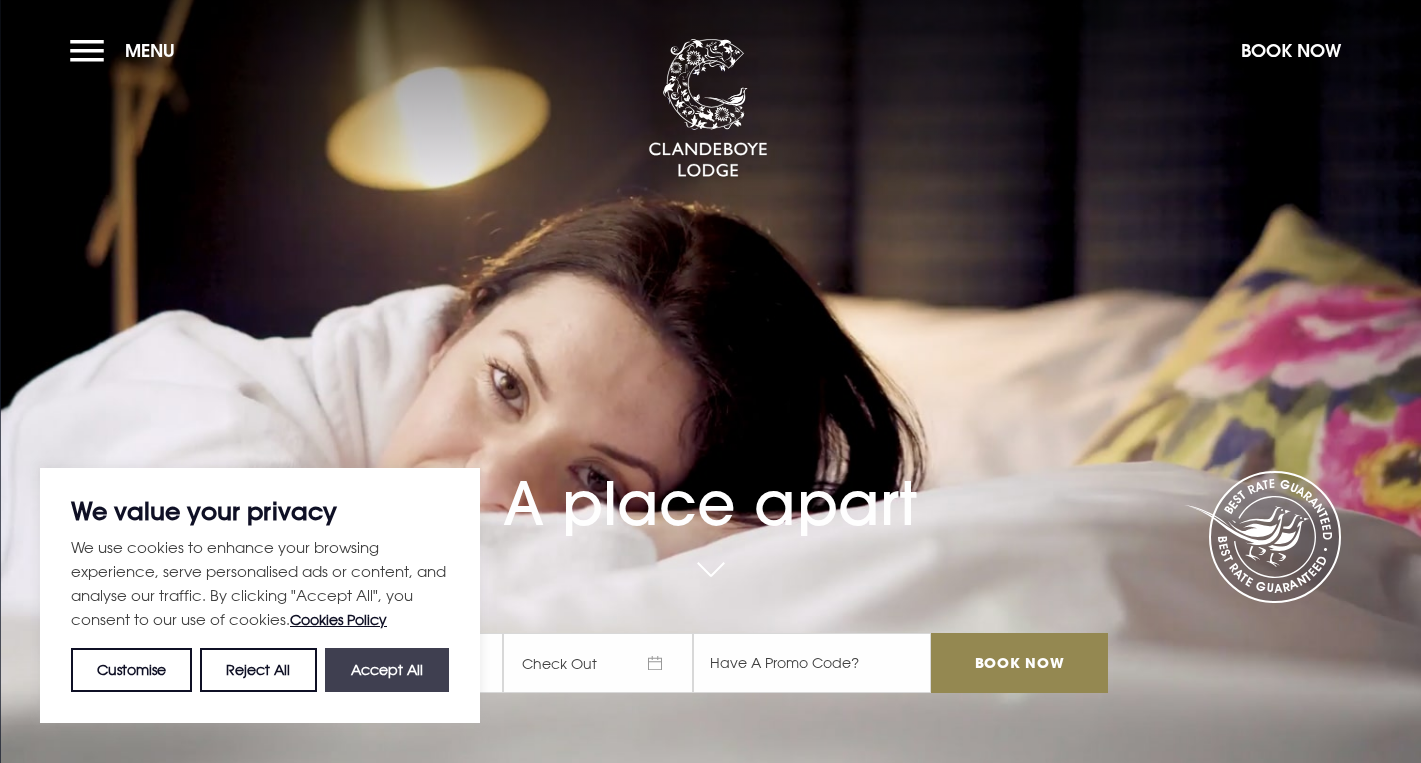 click on "Accept All" at bounding box center [387, 670] 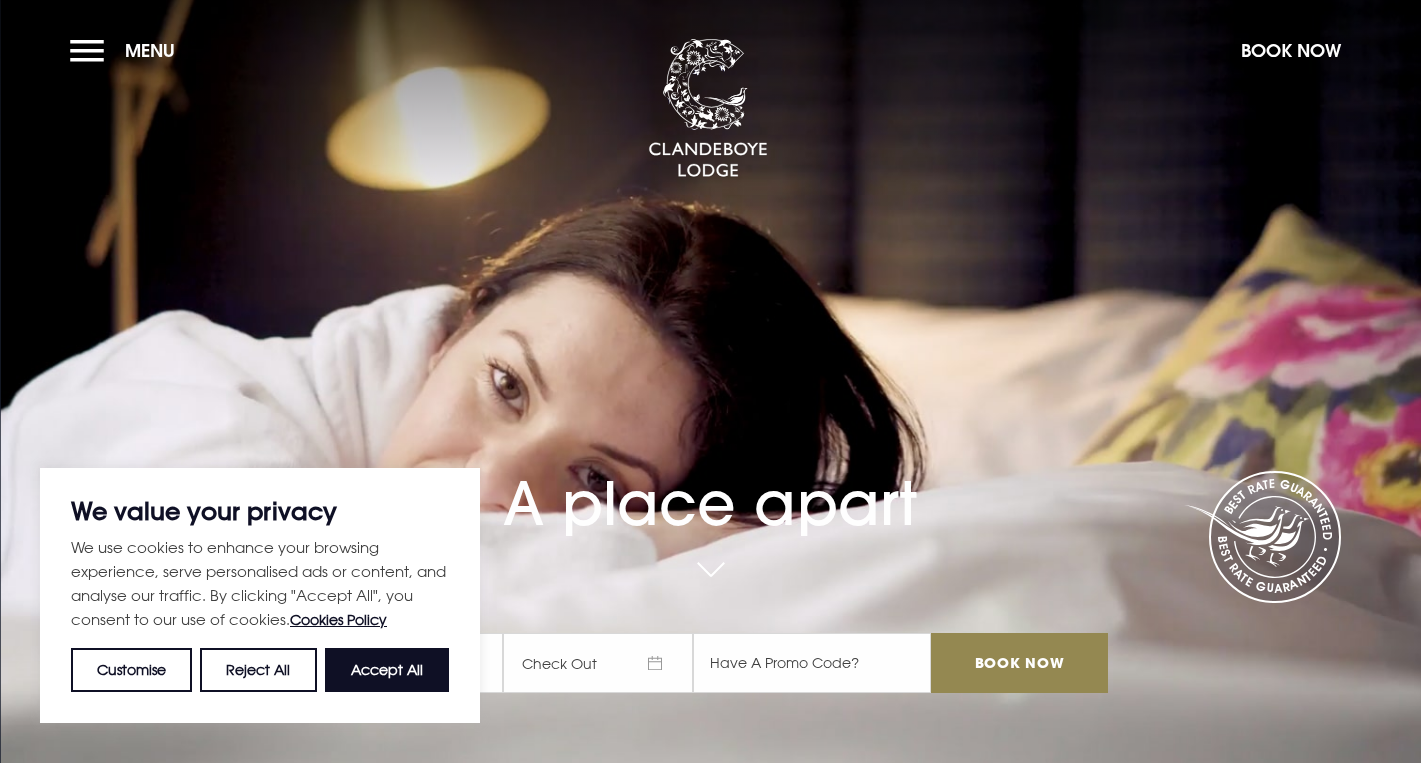 checkbox on "true" 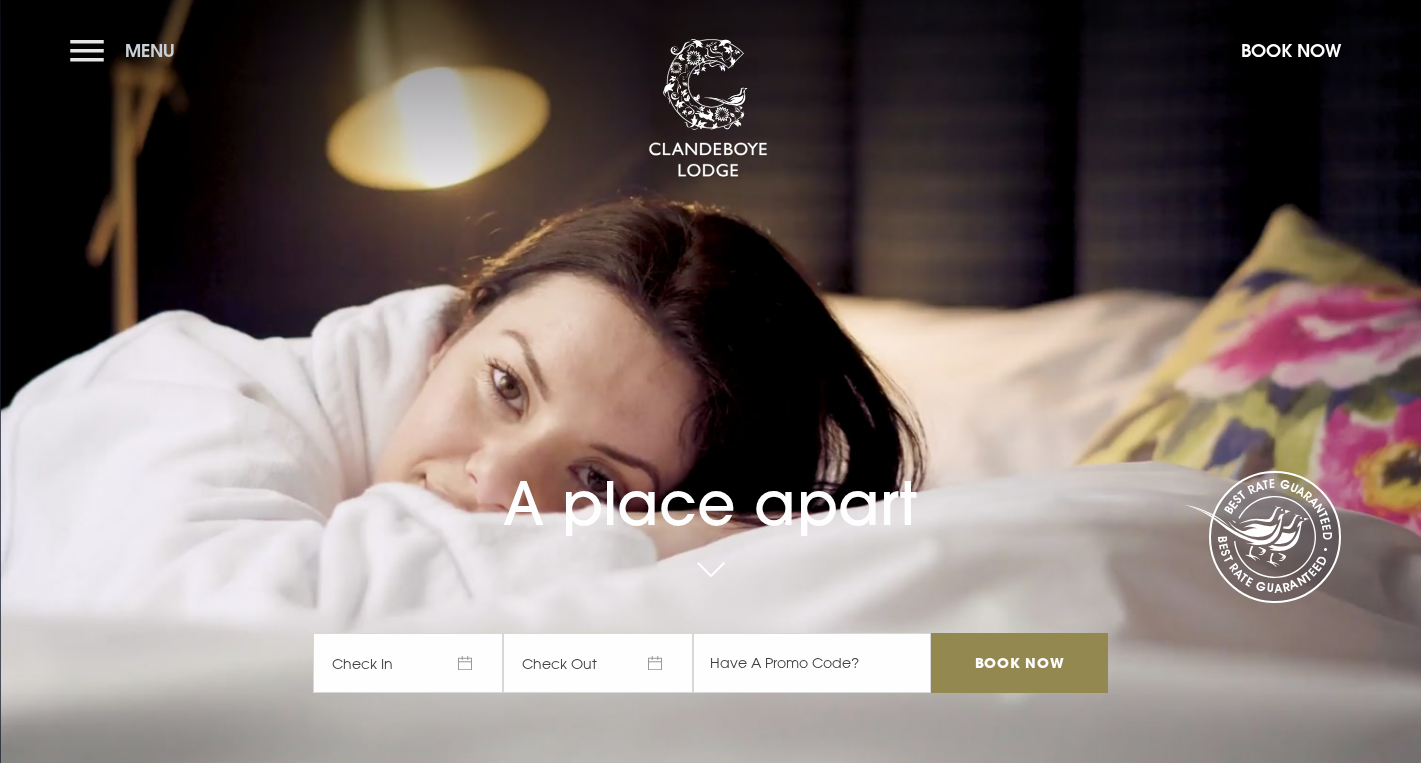click on "Menu" at bounding box center (127, 50) 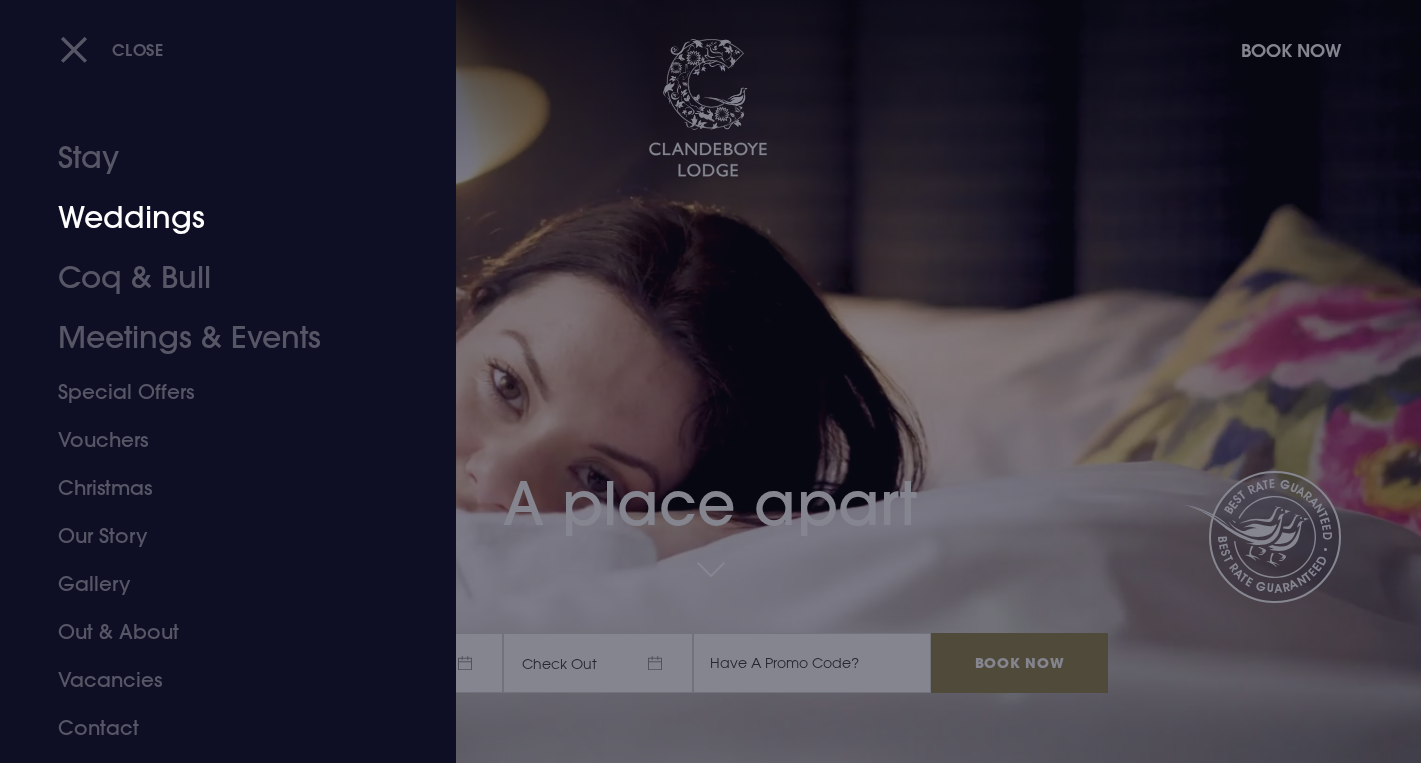 click on "Weddings" at bounding box center [216, 218] 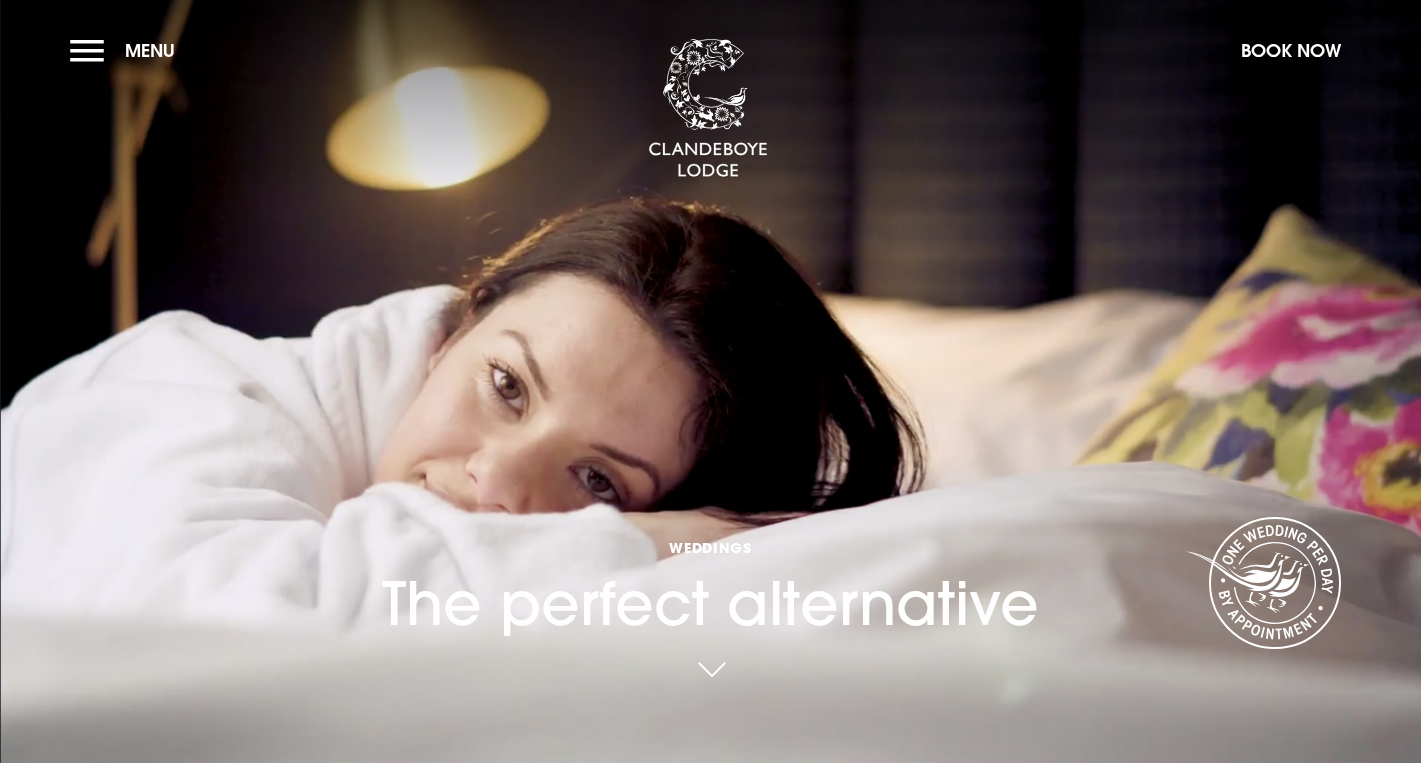 scroll, scrollTop: 0, scrollLeft: 0, axis: both 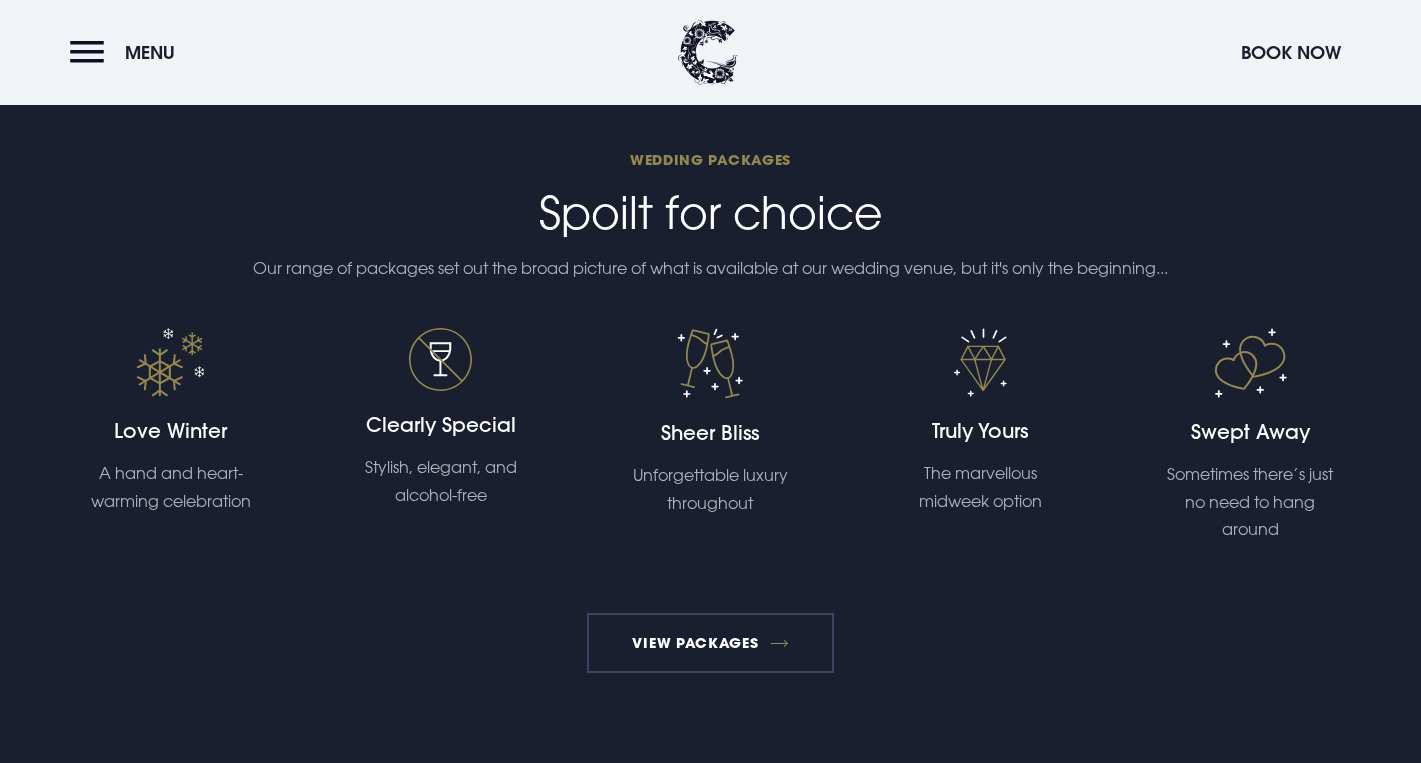 click on "View Packages" at bounding box center [710, 643] 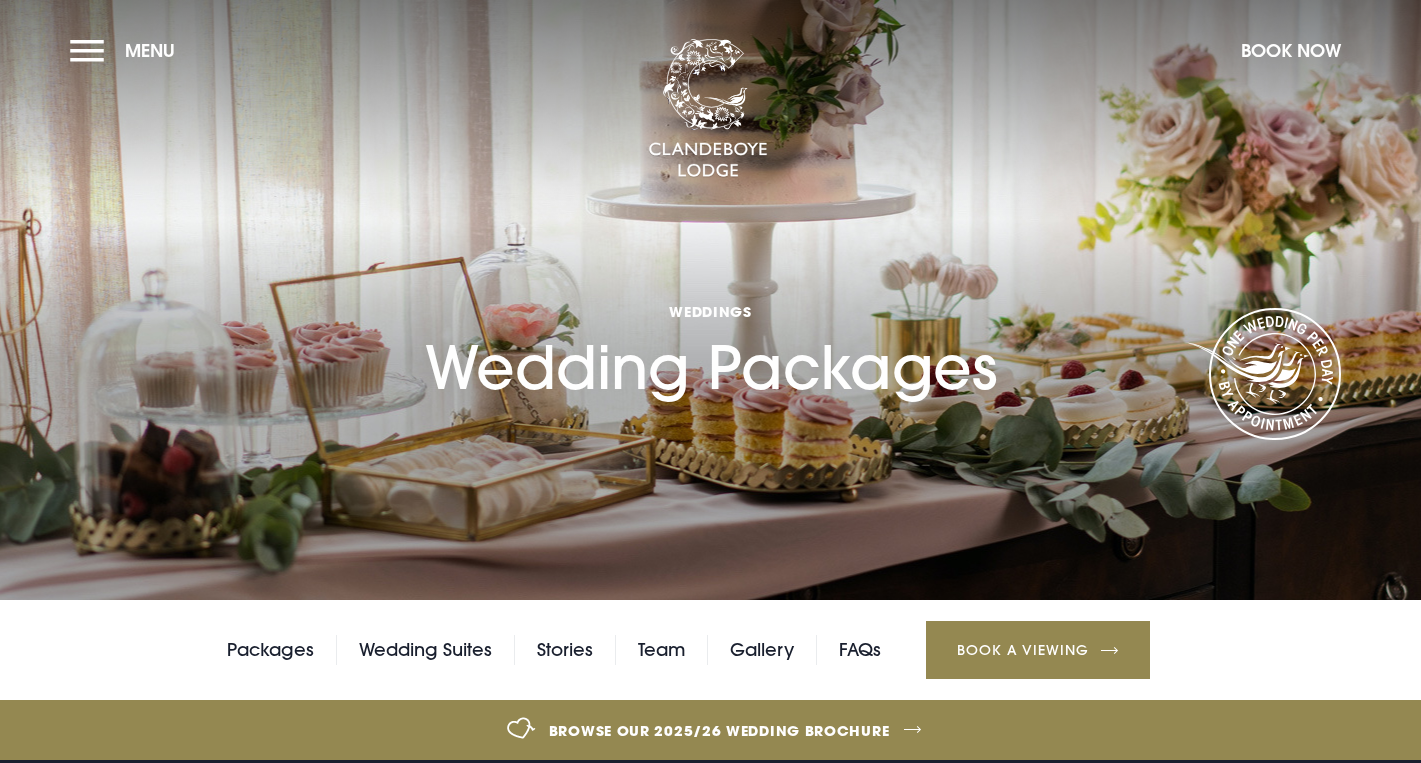 scroll, scrollTop: 0, scrollLeft: 0, axis: both 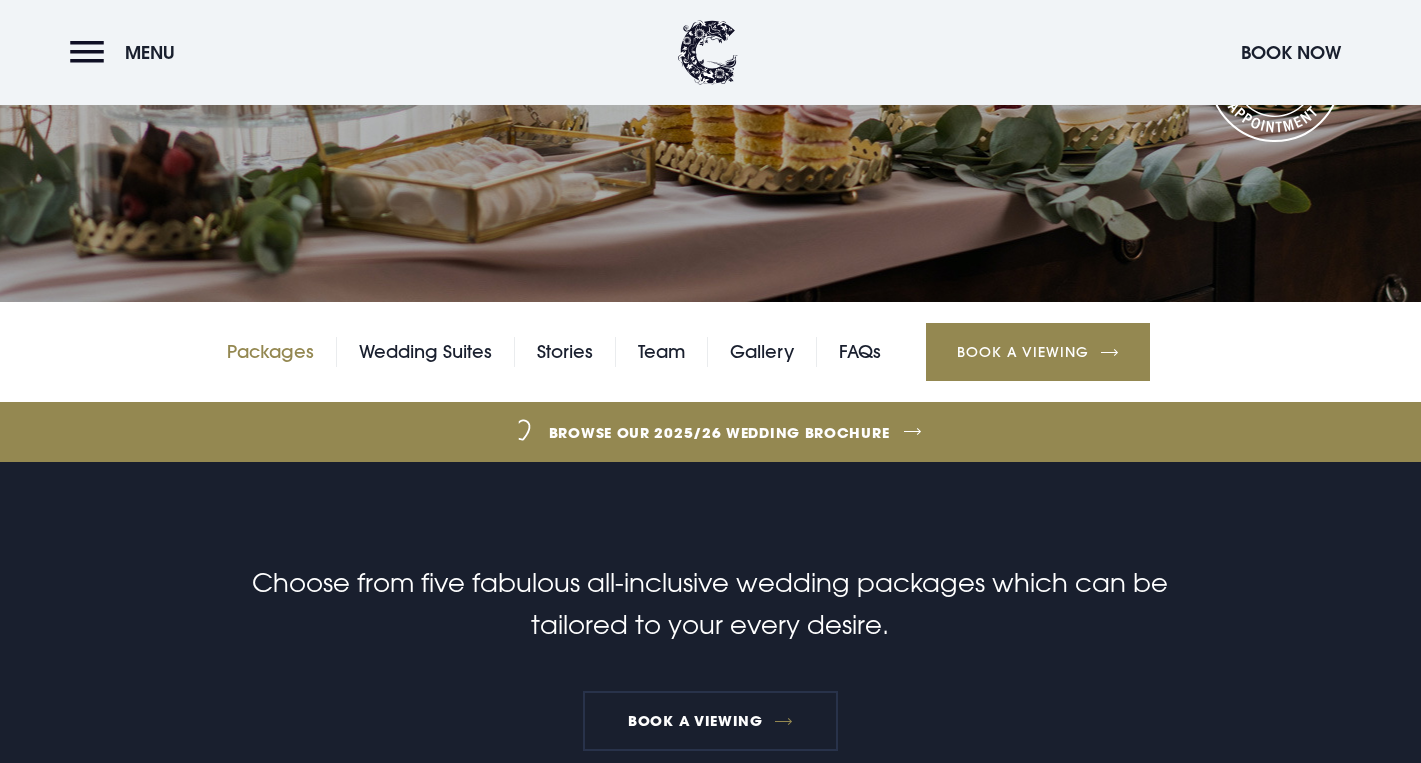 click on "Packages" at bounding box center [270, 352] 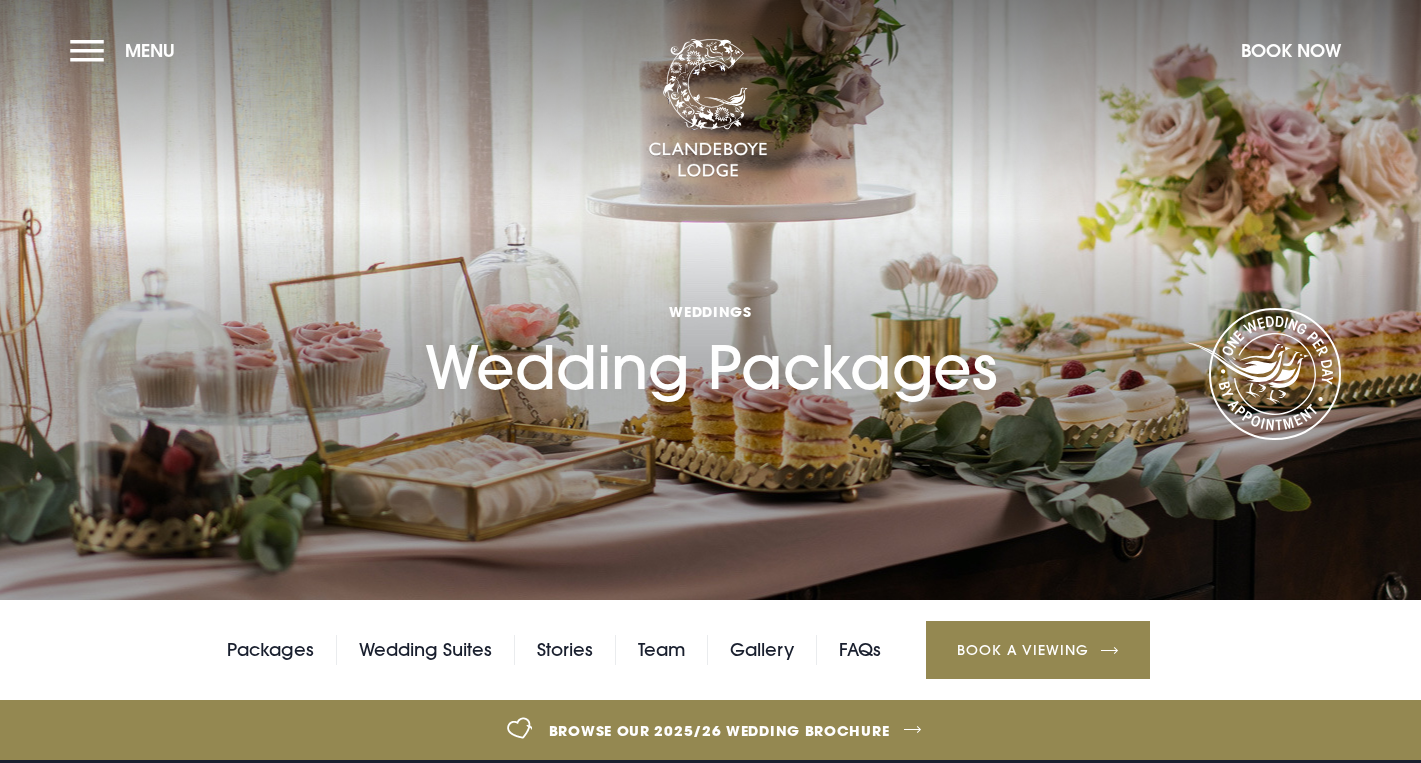 scroll, scrollTop: 0, scrollLeft: 0, axis: both 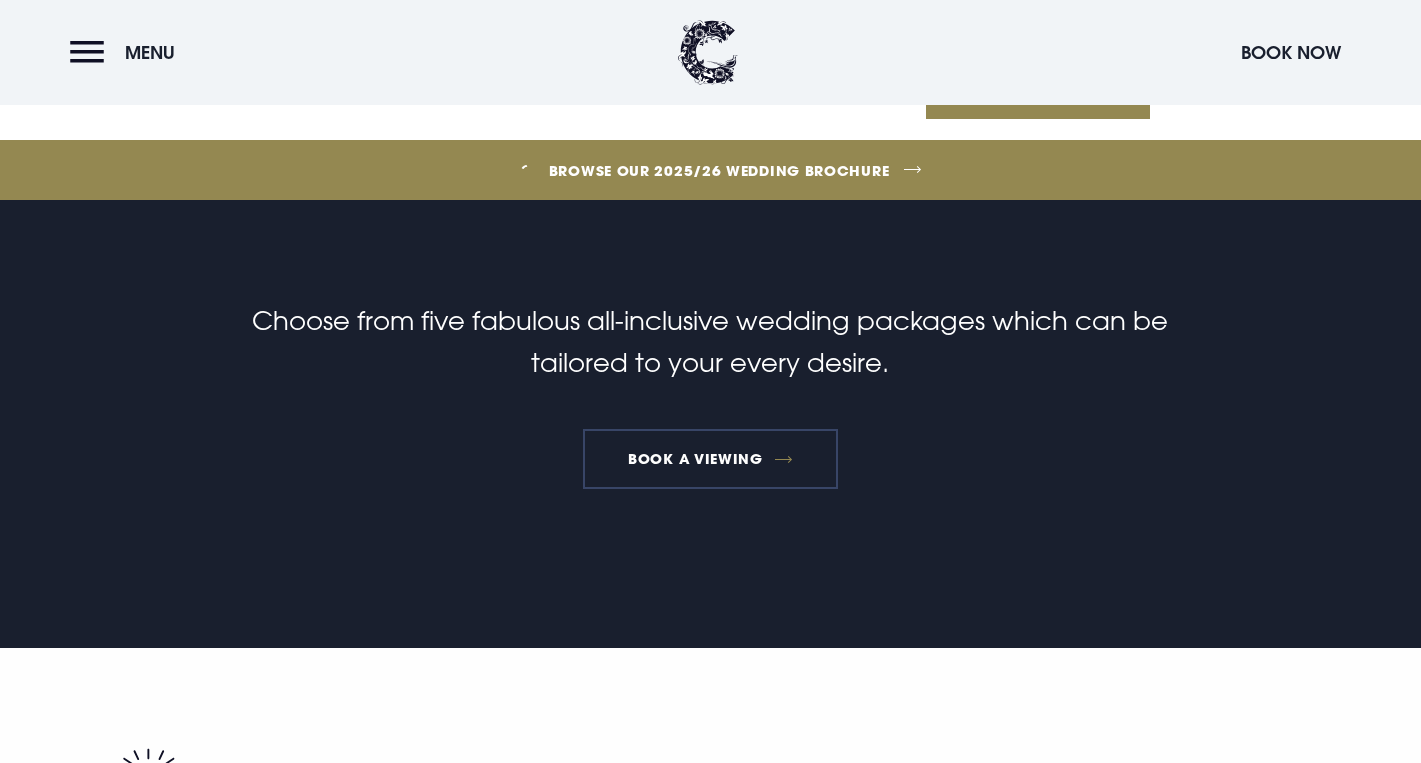 click on "Book a Viewing" at bounding box center [711, 459] 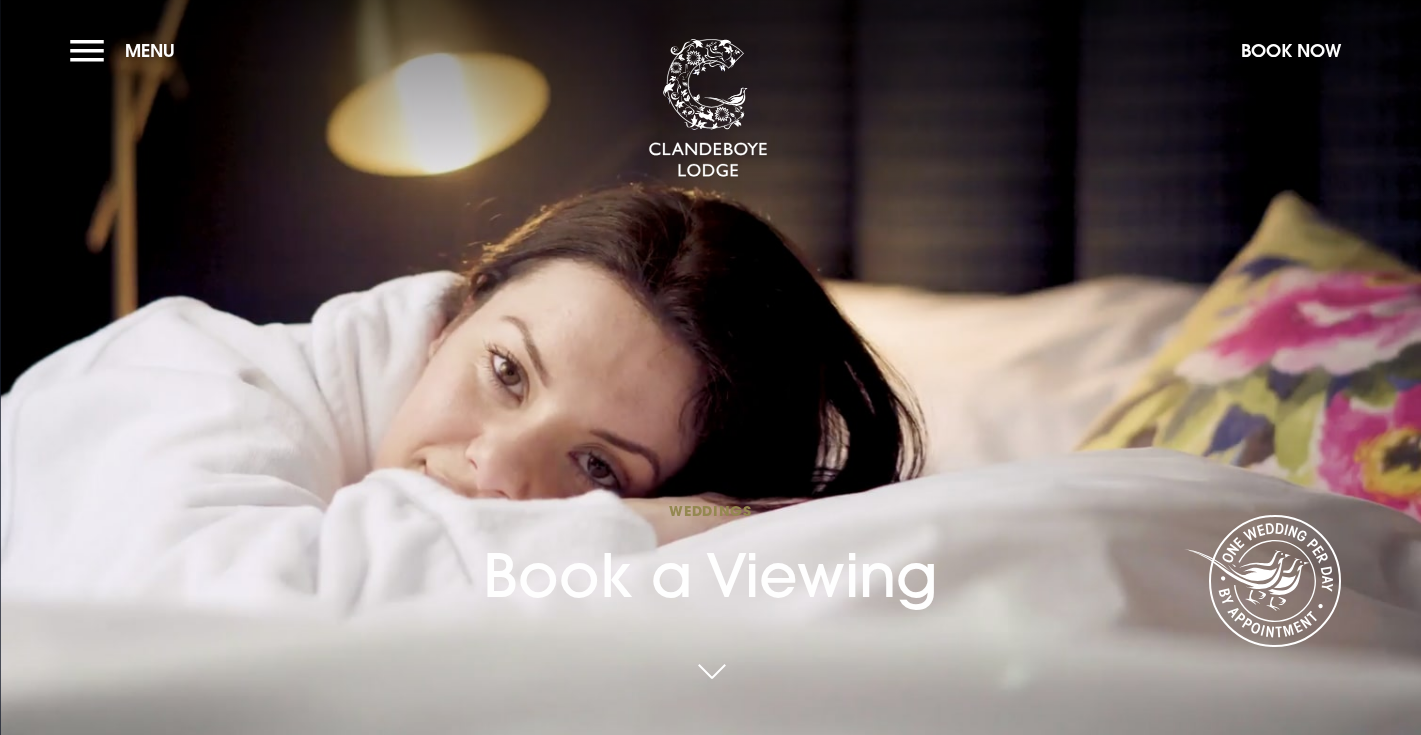scroll, scrollTop: 0, scrollLeft: 0, axis: both 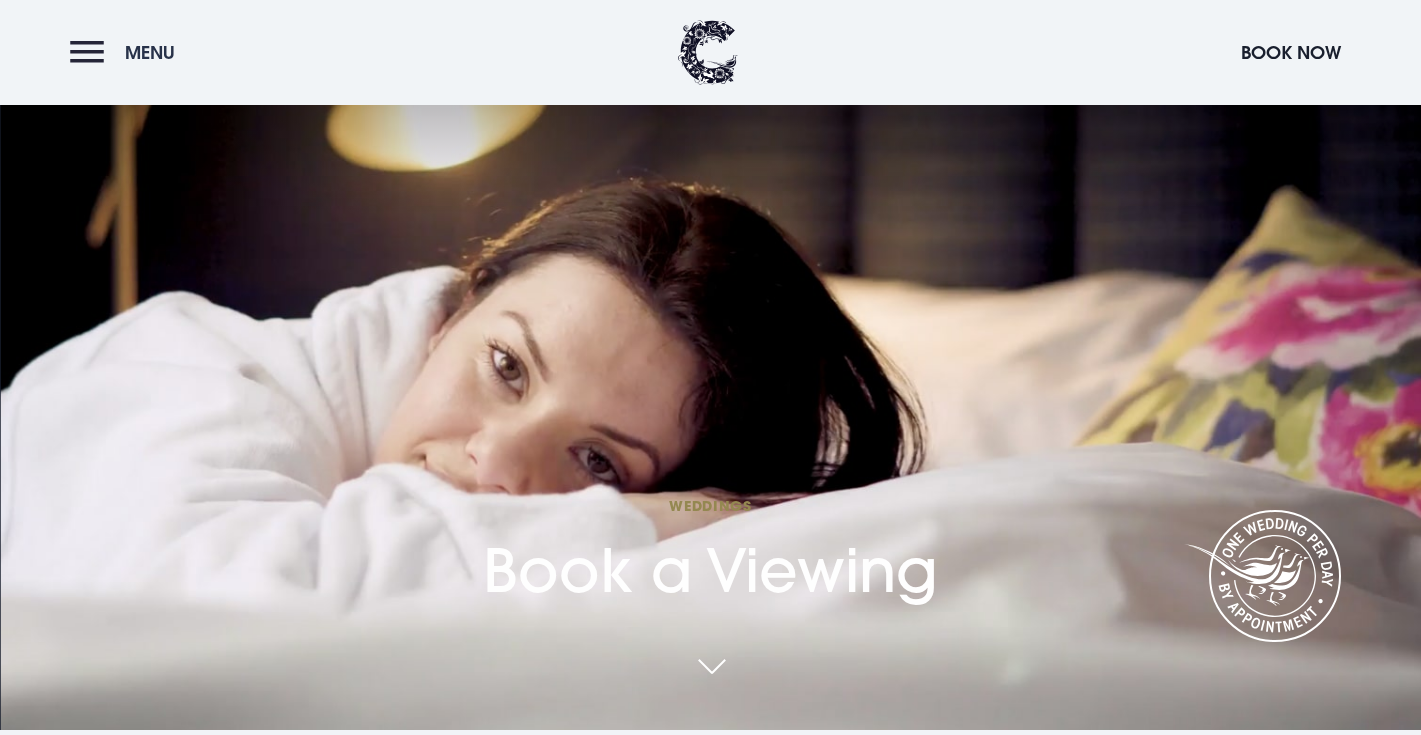 click on "Menu" at bounding box center [127, 52] 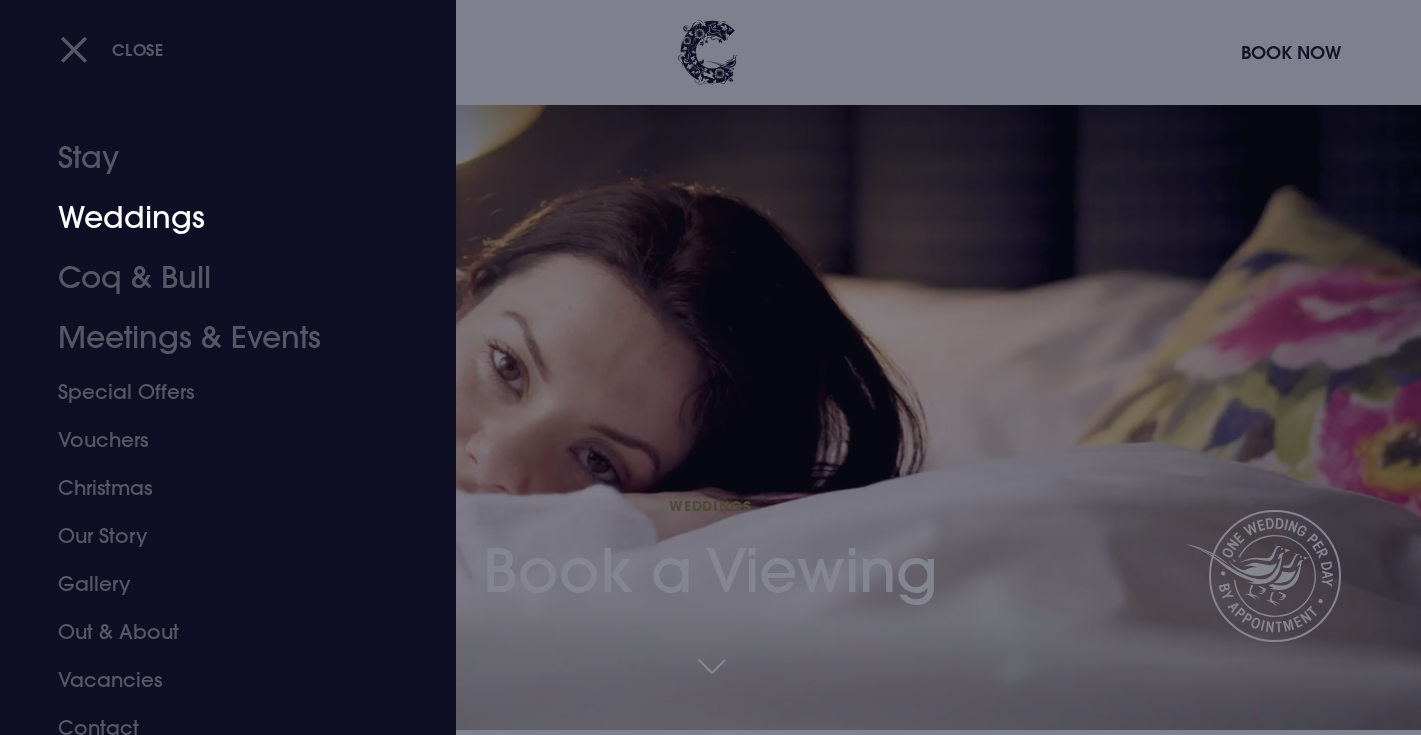click on "Weddings" at bounding box center (216, 218) 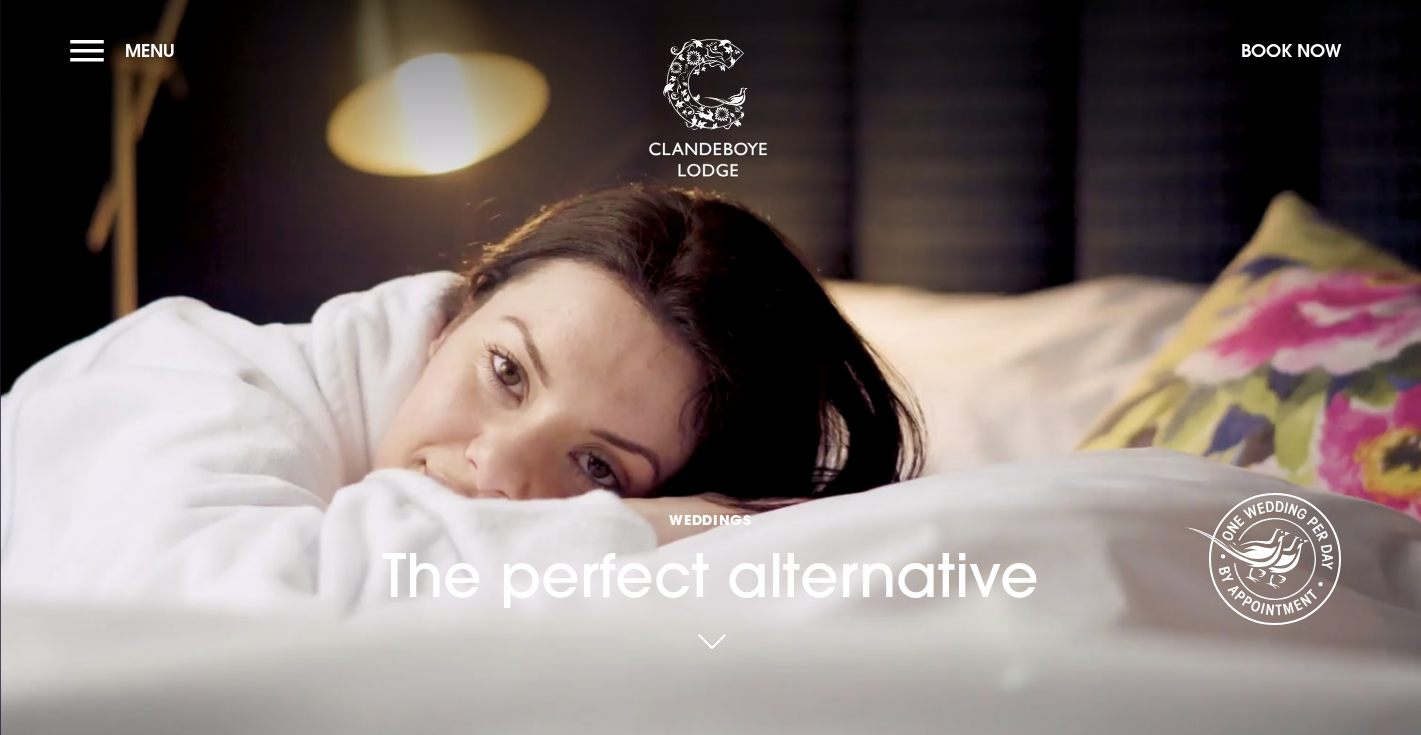 scroll, scrollTop: 0, scrollLeft: 0, axis: both 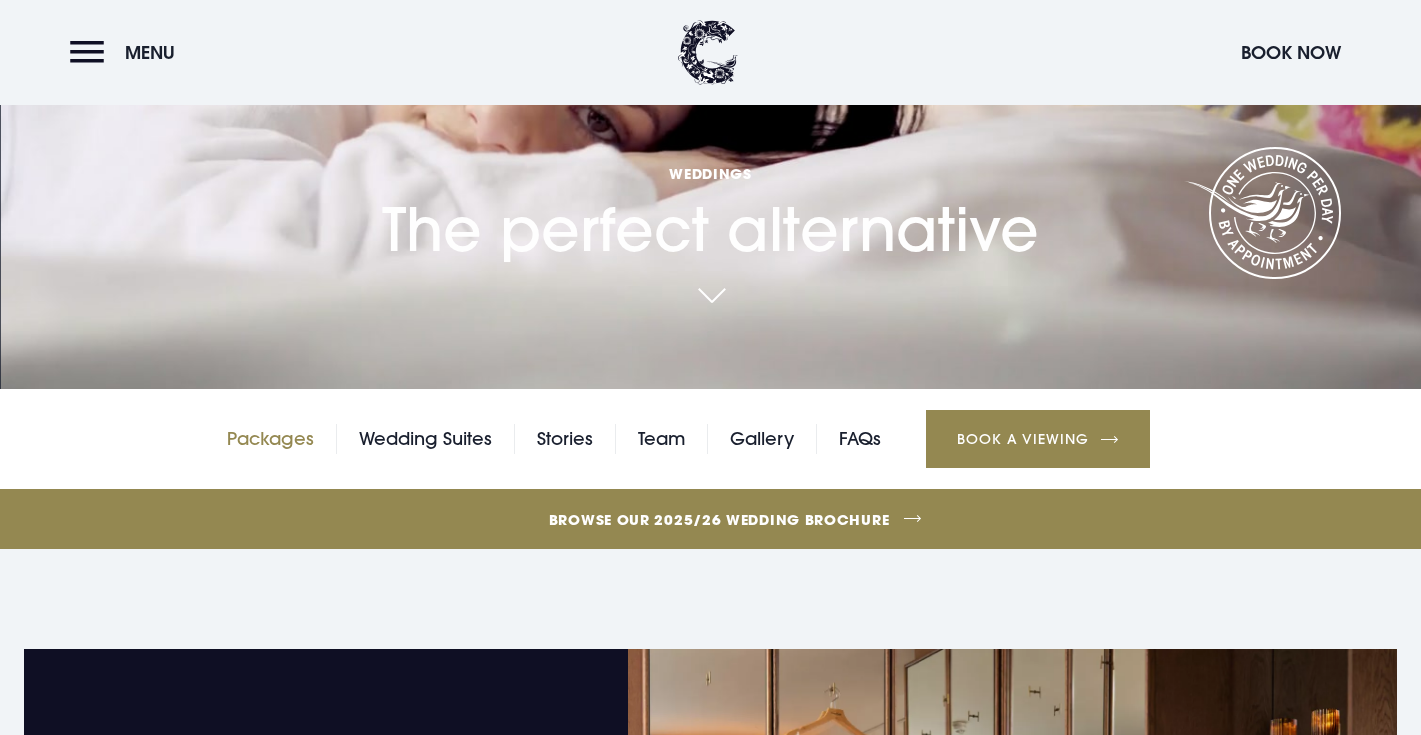 click on "Packages" at bounding box center [270, 439] 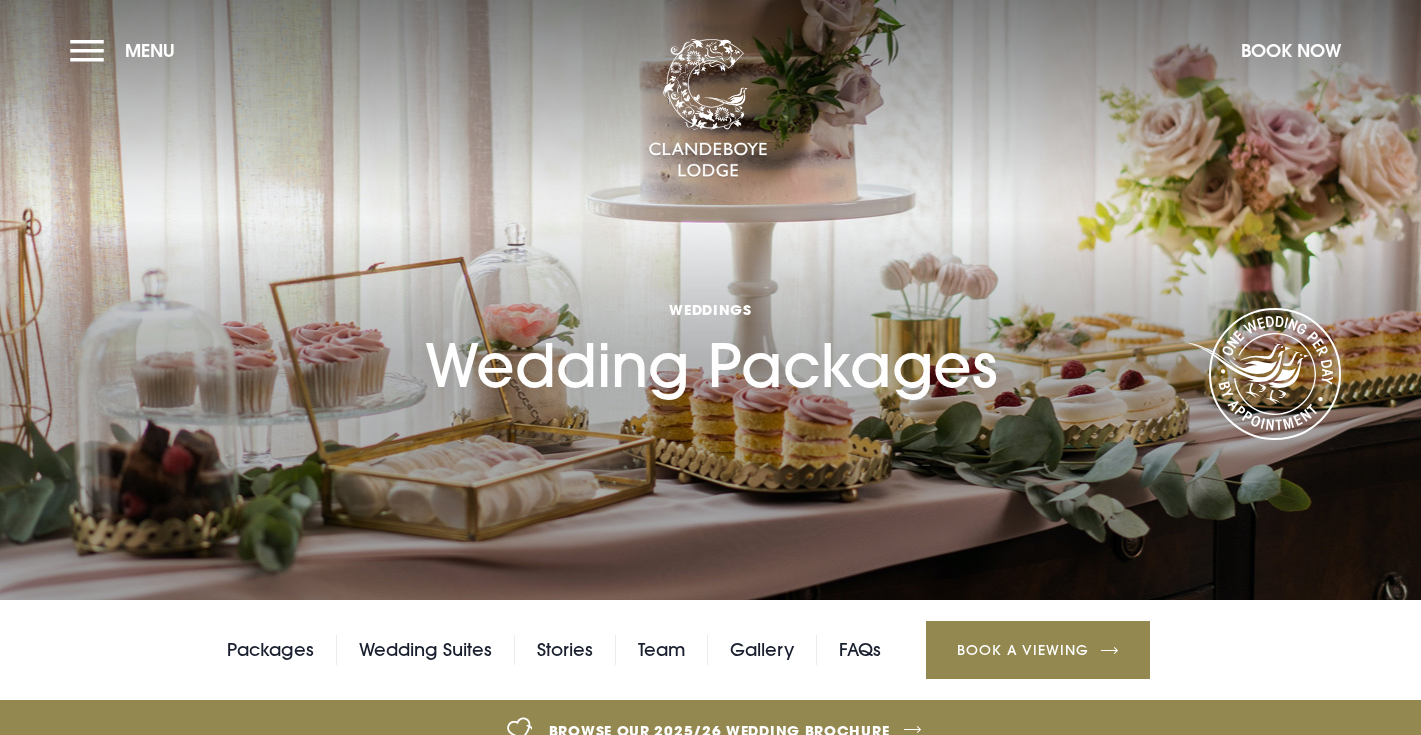 scroll, scrollTop: 0, scrollLeft: 0, axis: both 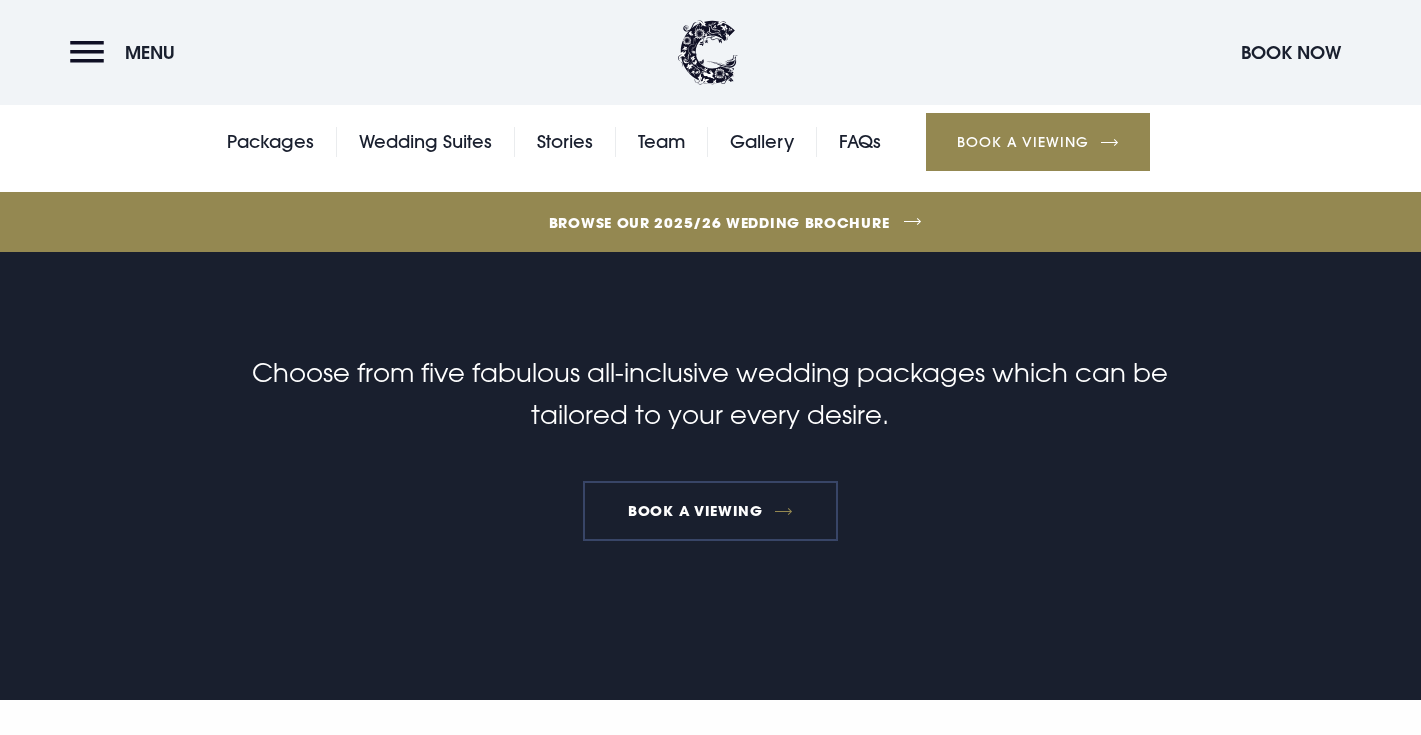 click on "Book a Viewing" at bounding box center (711, 511) 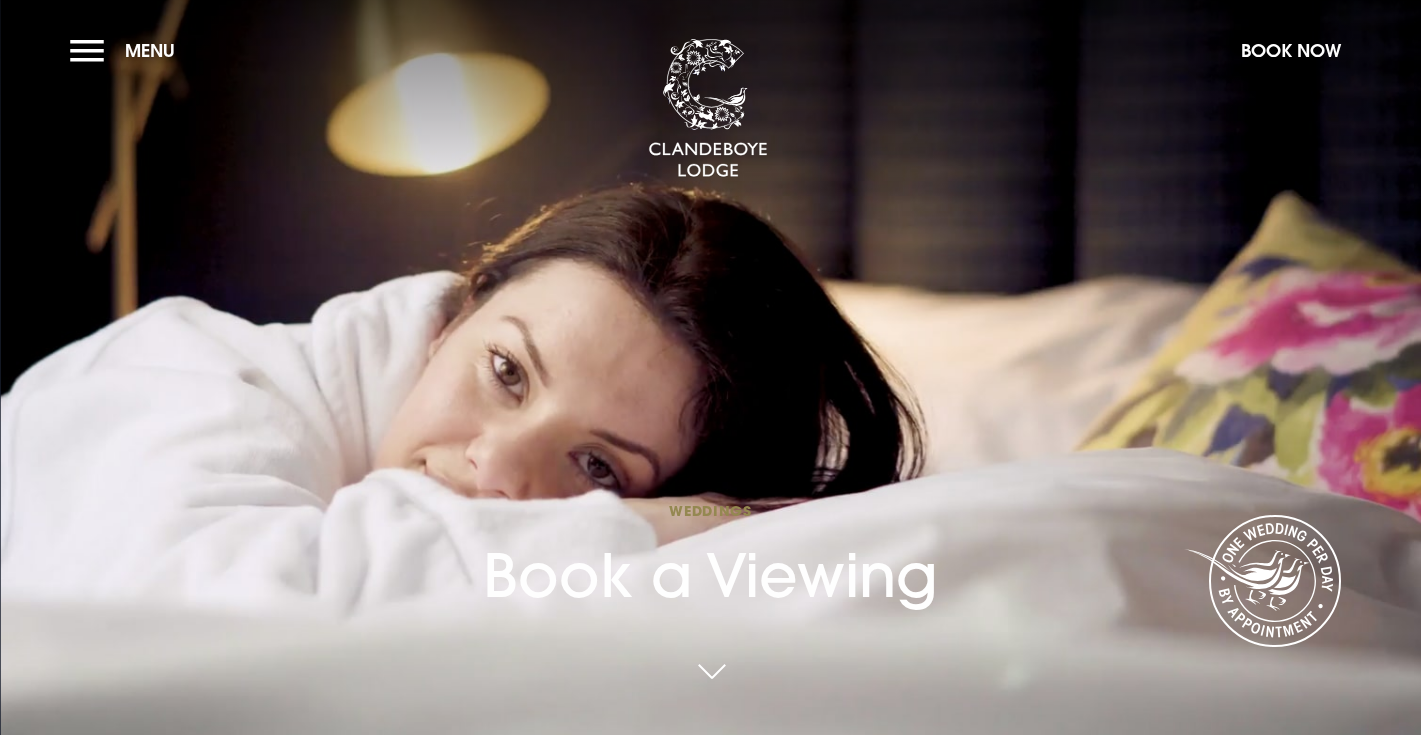 scroll, scrollTop: 0, scrollLeft: 0, axis: both 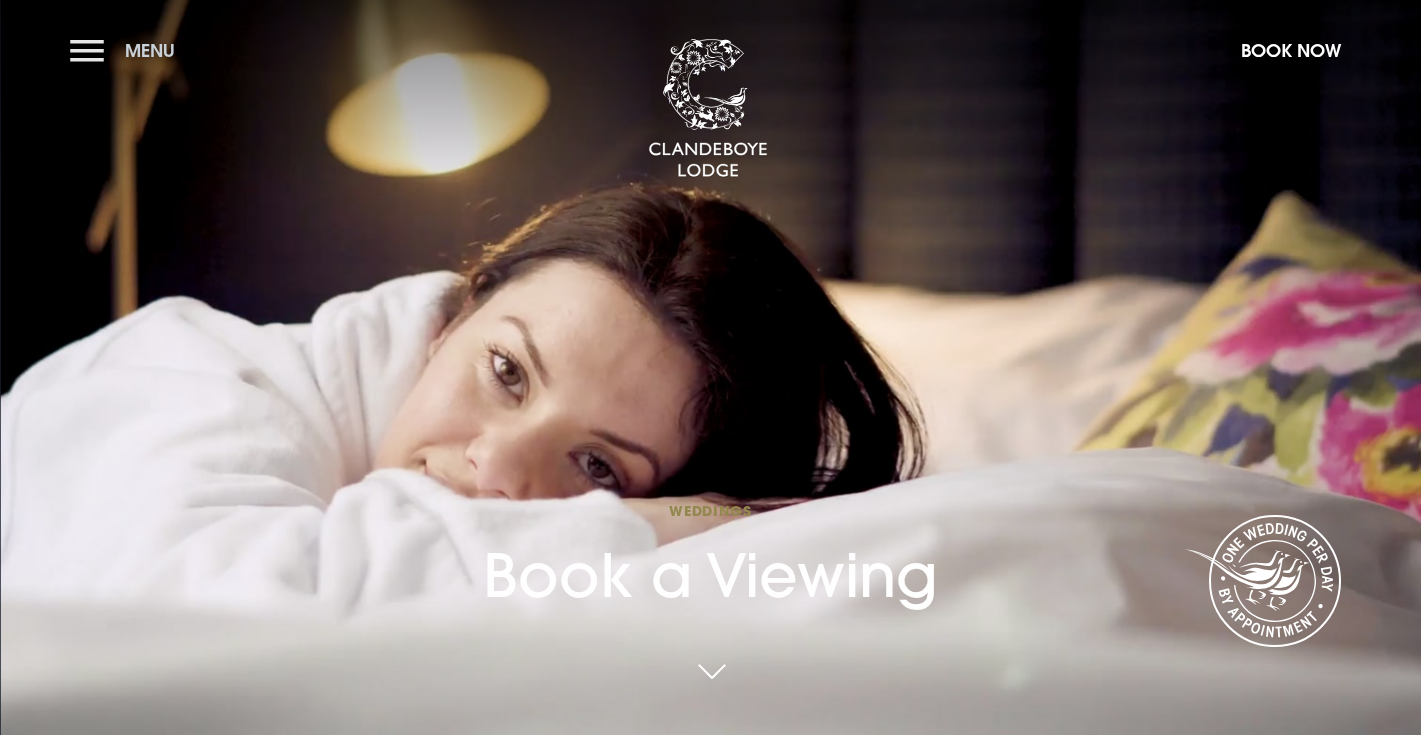 click on "Menu" at bounding box center (127, 50) 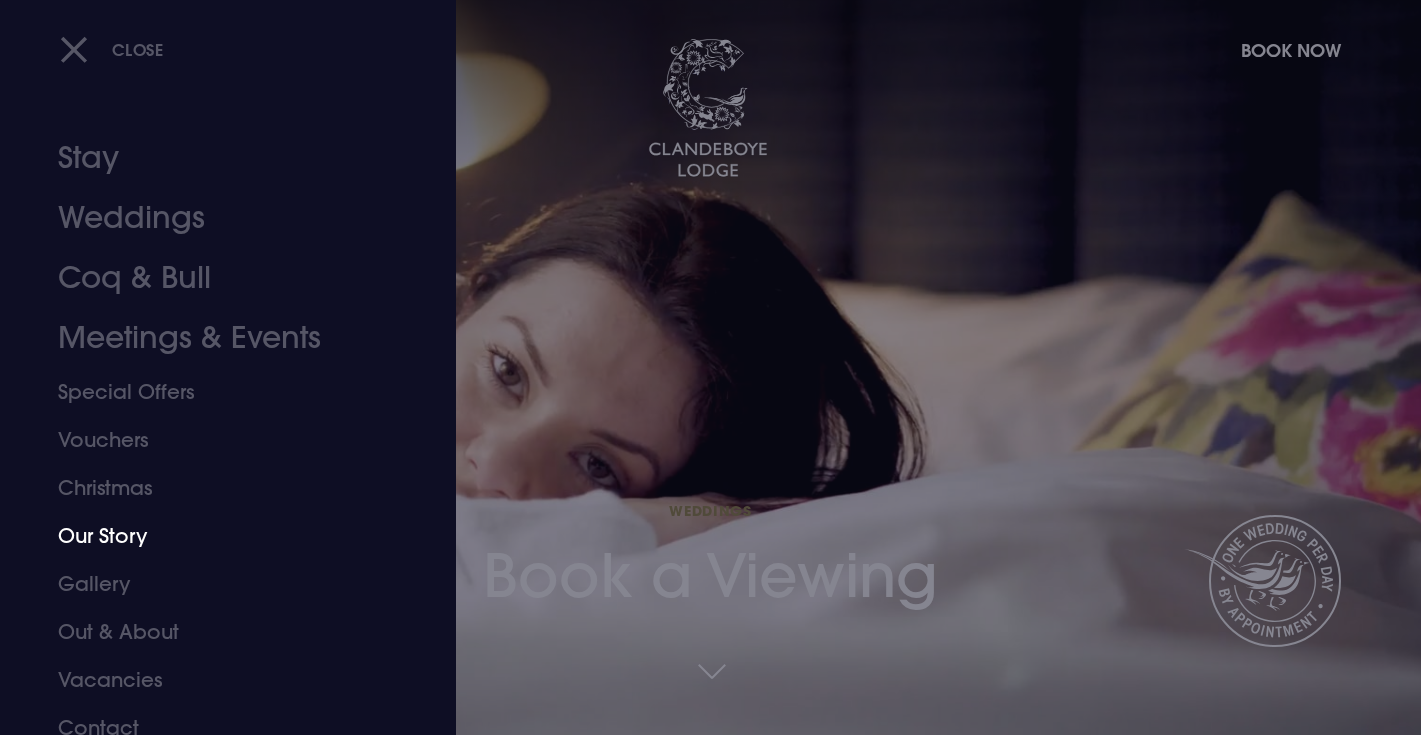 scroll, scrollTop: 0, scrollLeft: 0, axis: both 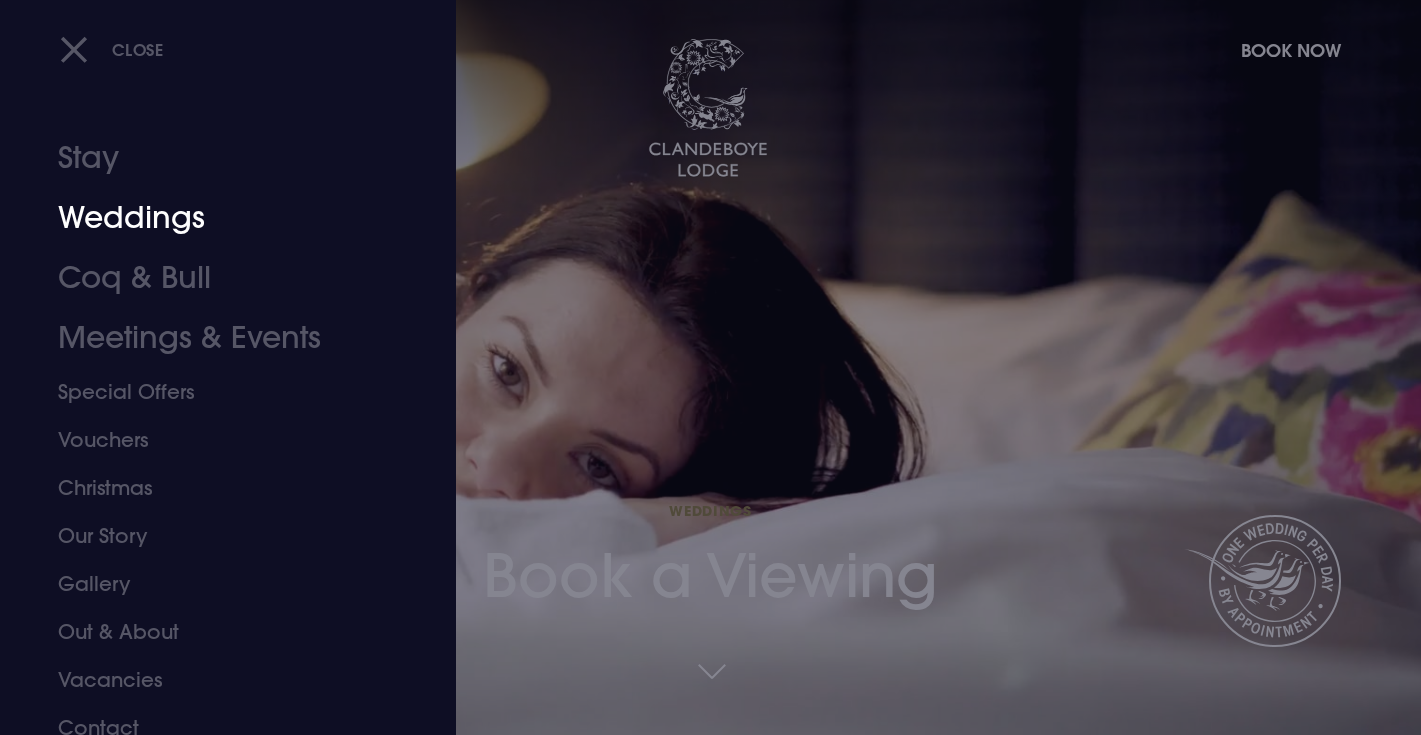 click on "Weddings" at bounding box center [216, 218] 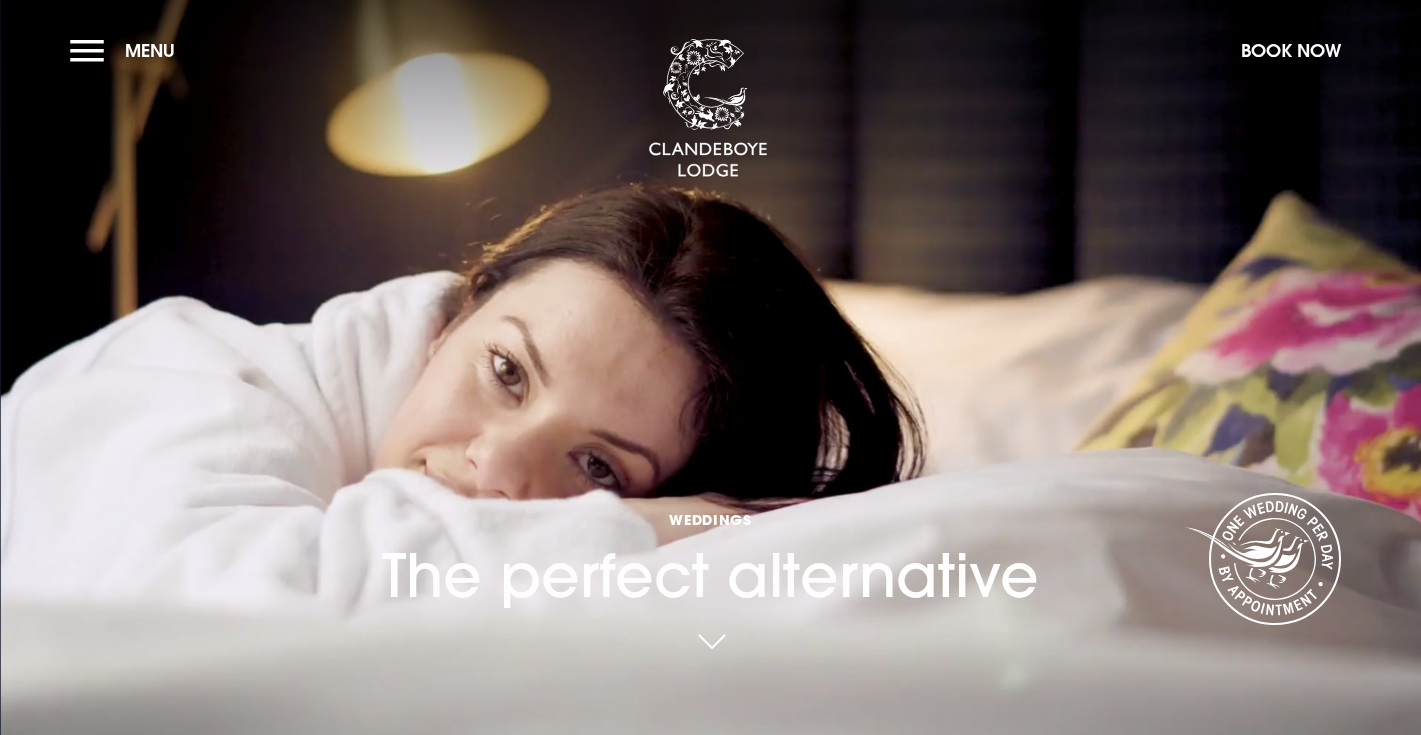 scroll, scrollTop: 0, scrollLeft: 0, axis: both 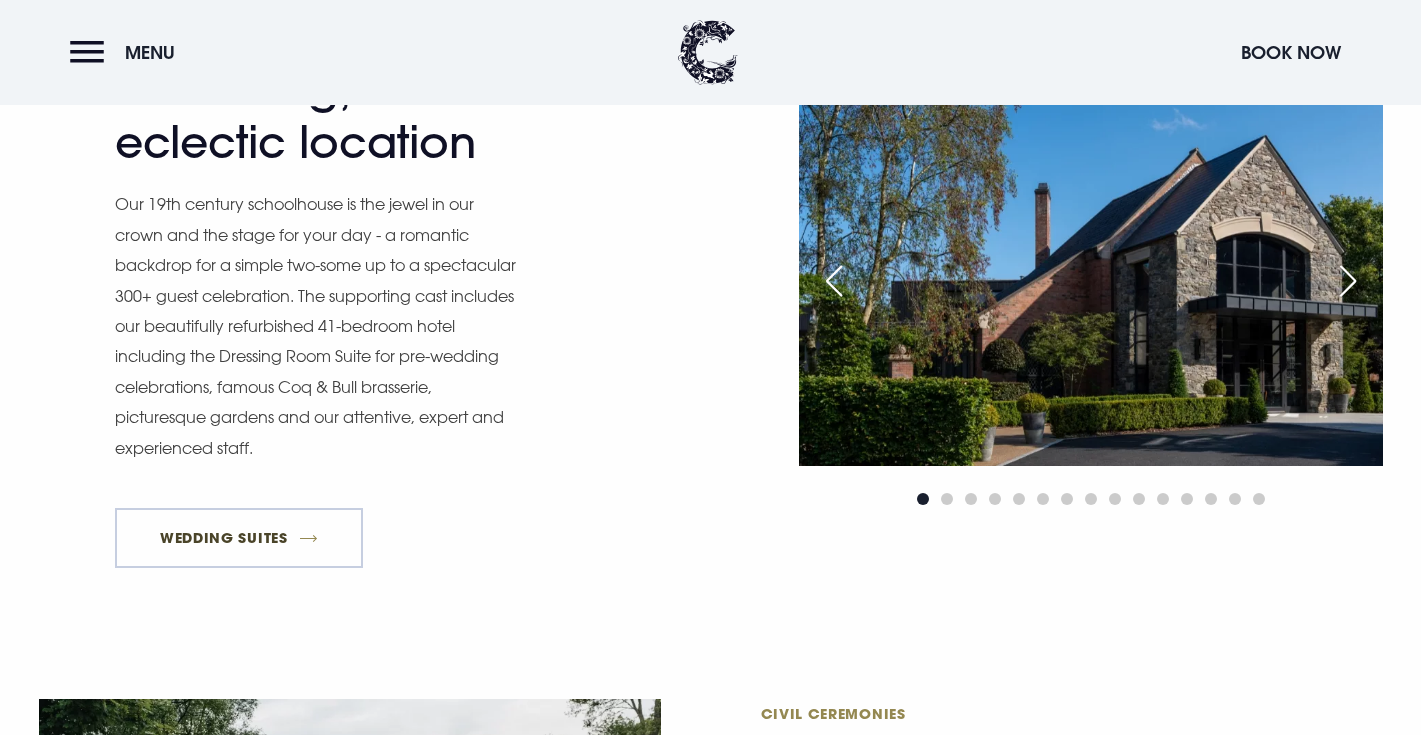 click on "Wedding Suites" at bounding box center (239, 538) 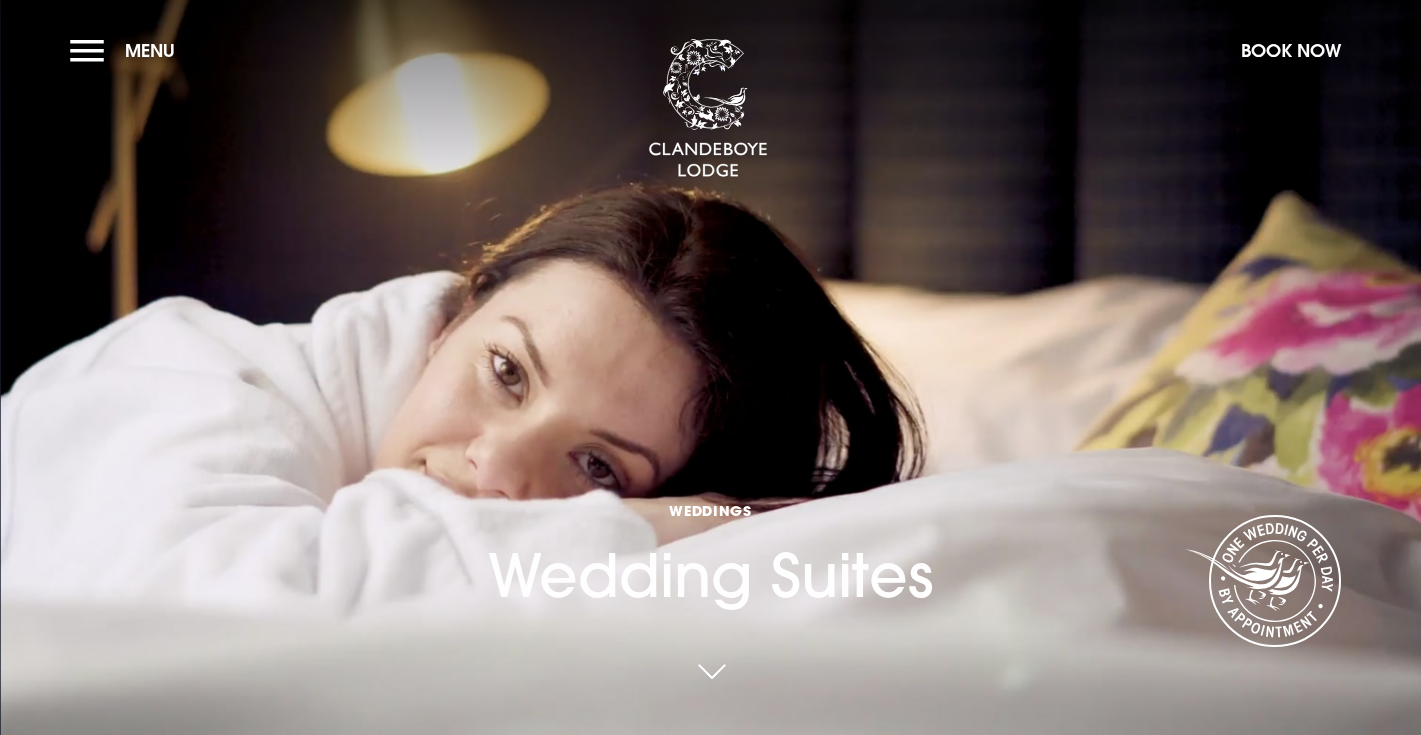 scroll, scrollTop: 9, scrollLeft: 0, axis: vertical 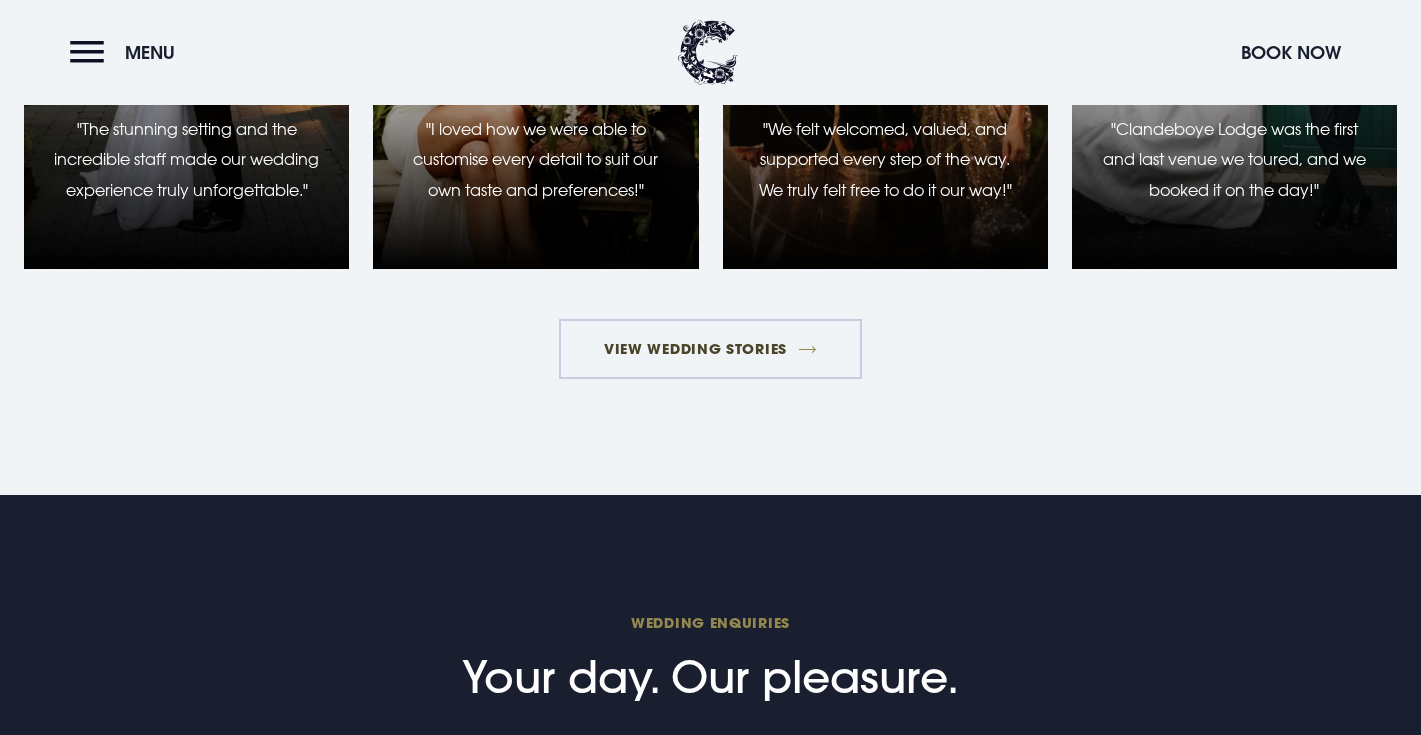 click on "View Wedding Stories" at bounding box center (711, 349) 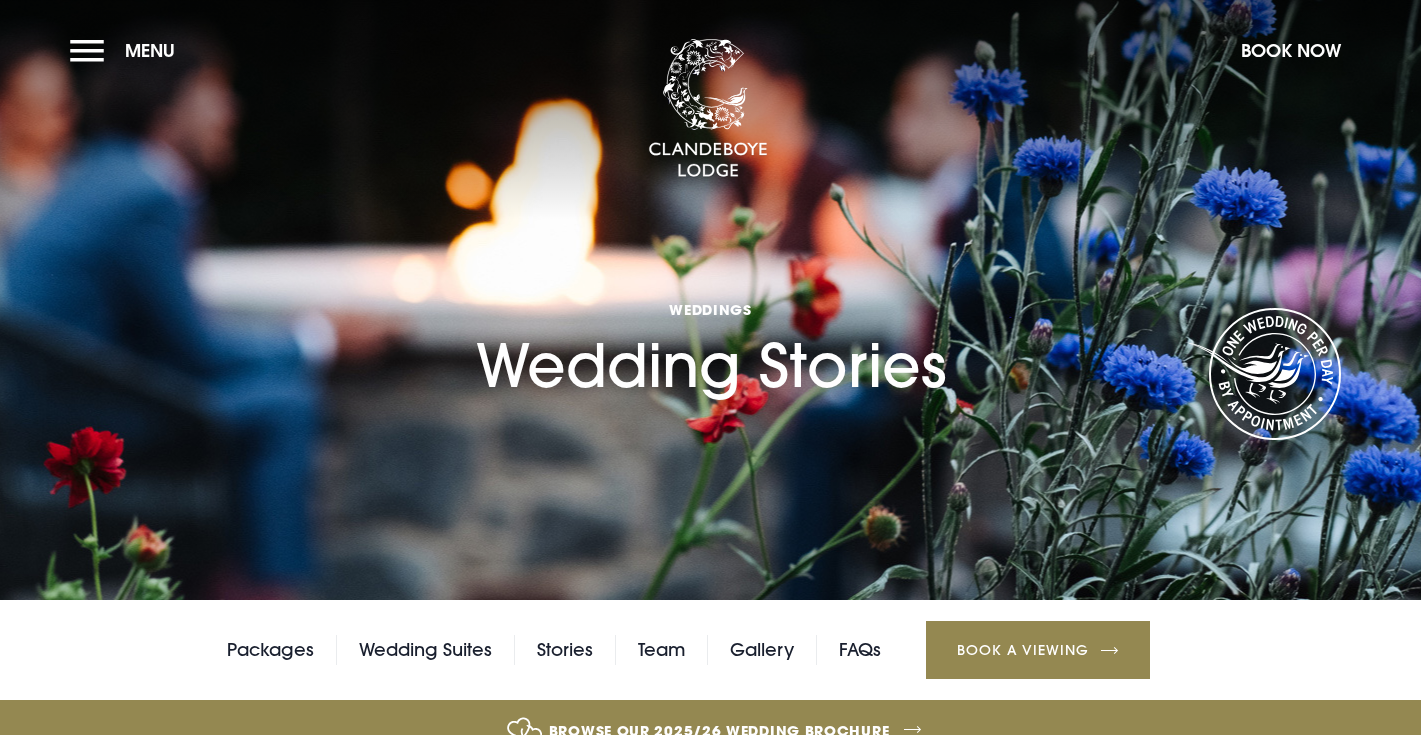scroll, scrollTop: 0, scrollLeft: 0, axis: both 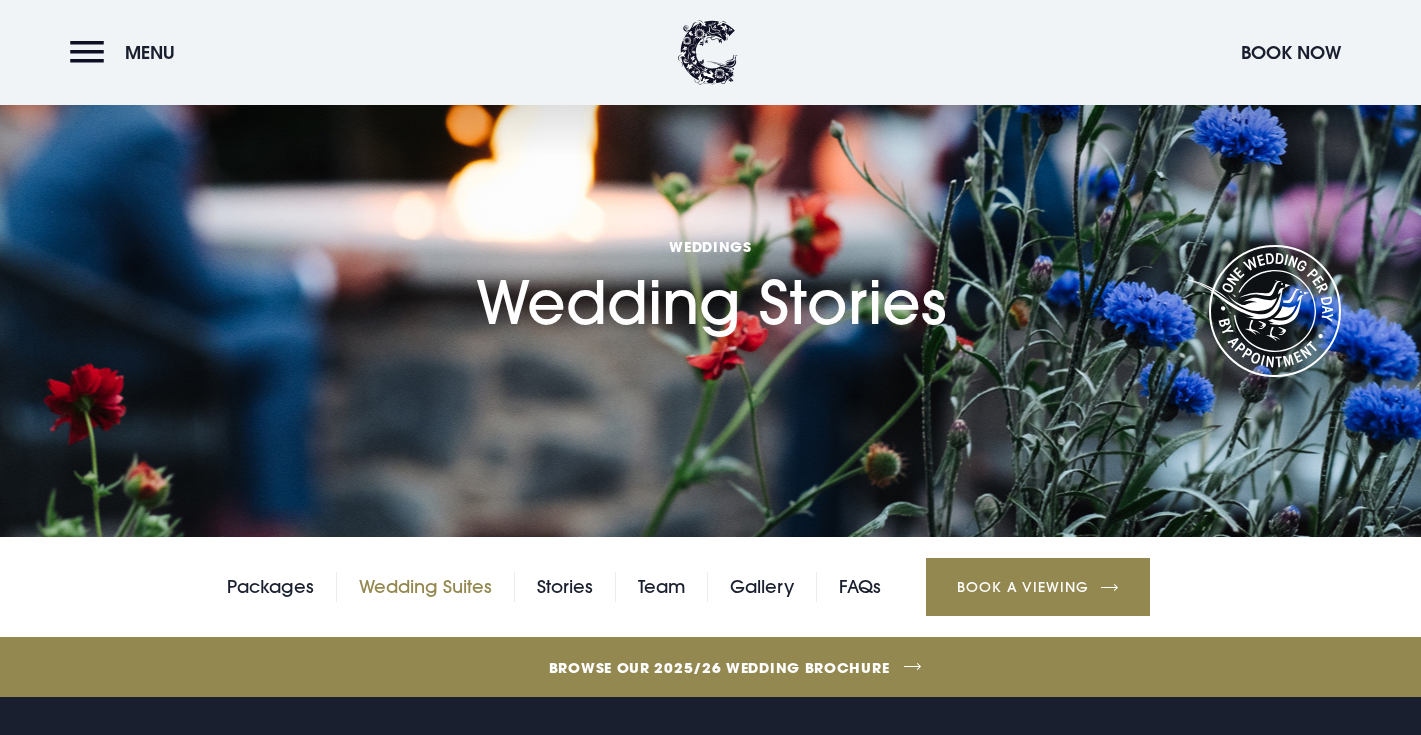 click on "Wedding Suites" at bounding box center [425, 587] 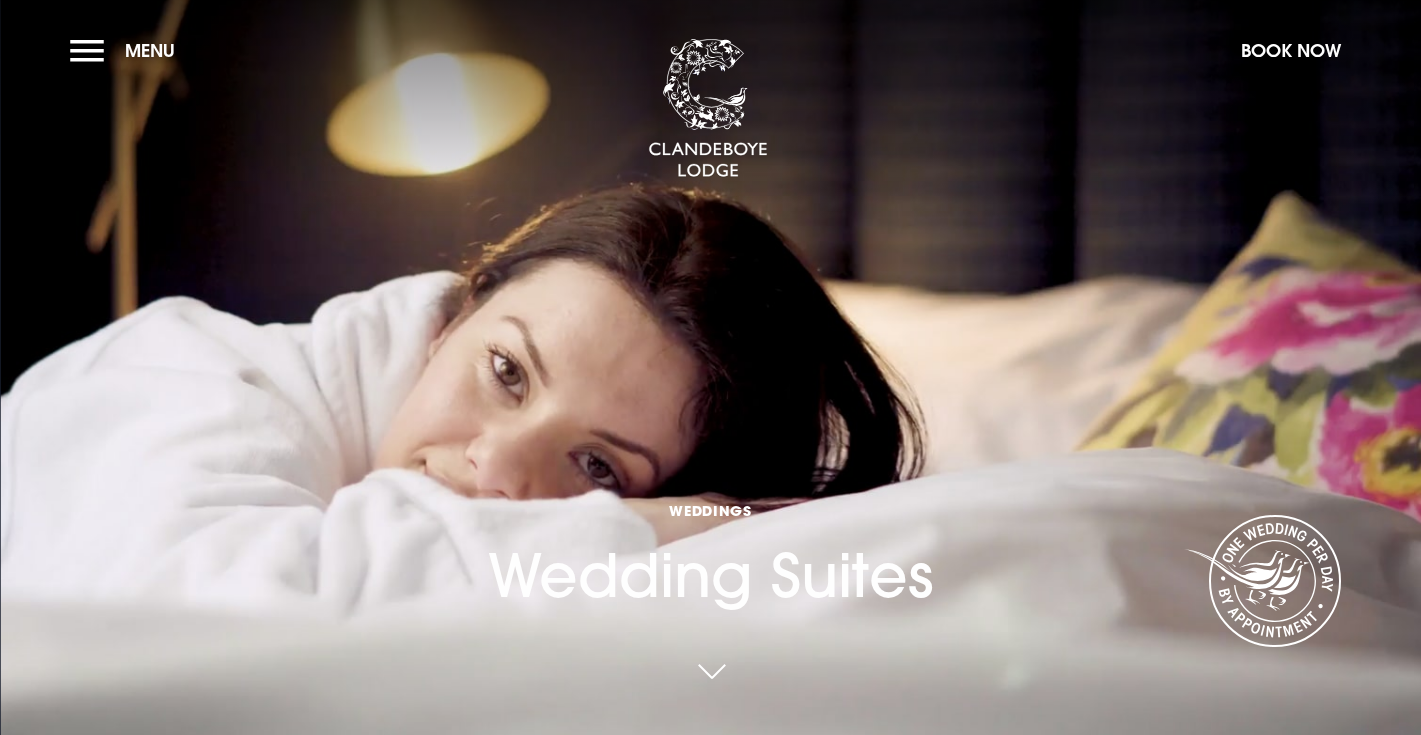 scroll, scrollTop: 0, scrollLeft: 0, axis: both 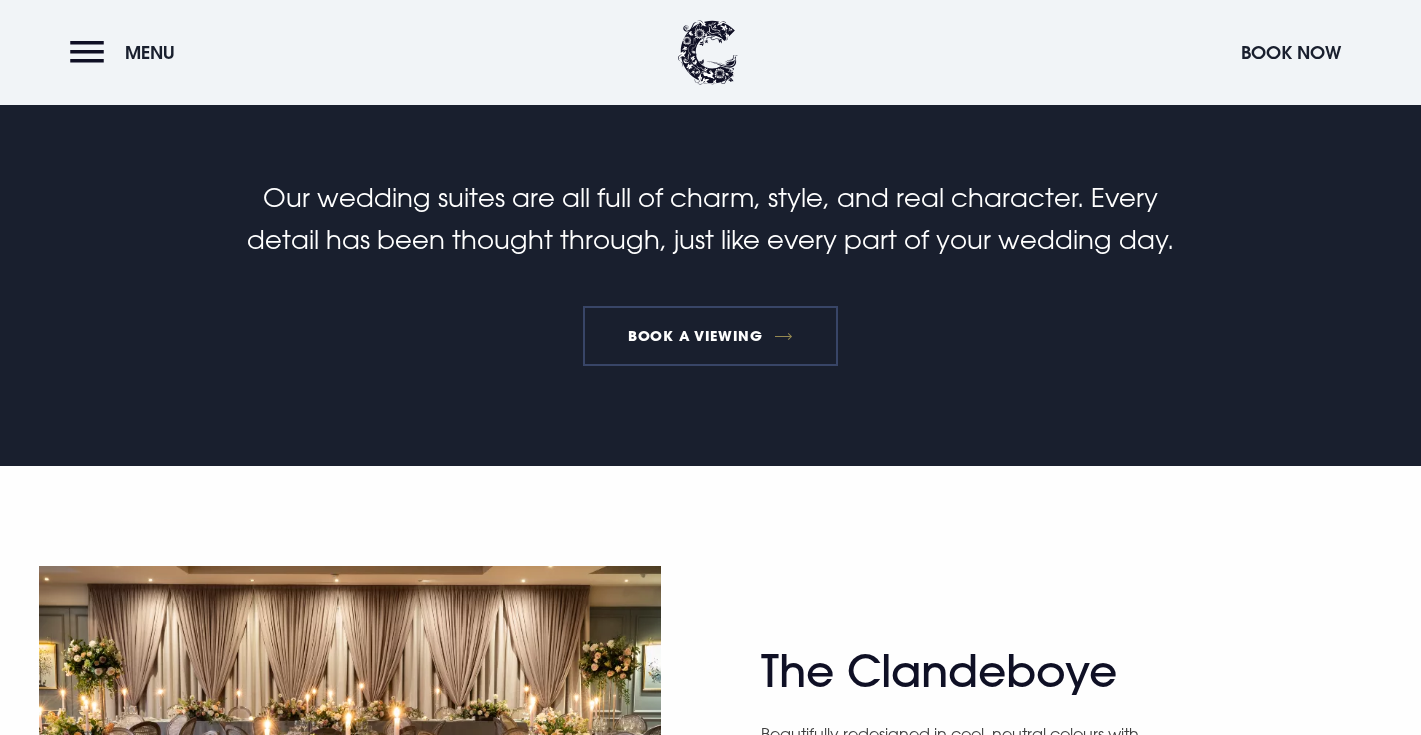 click on "Book a viewing" at bounding box center [711, 336] 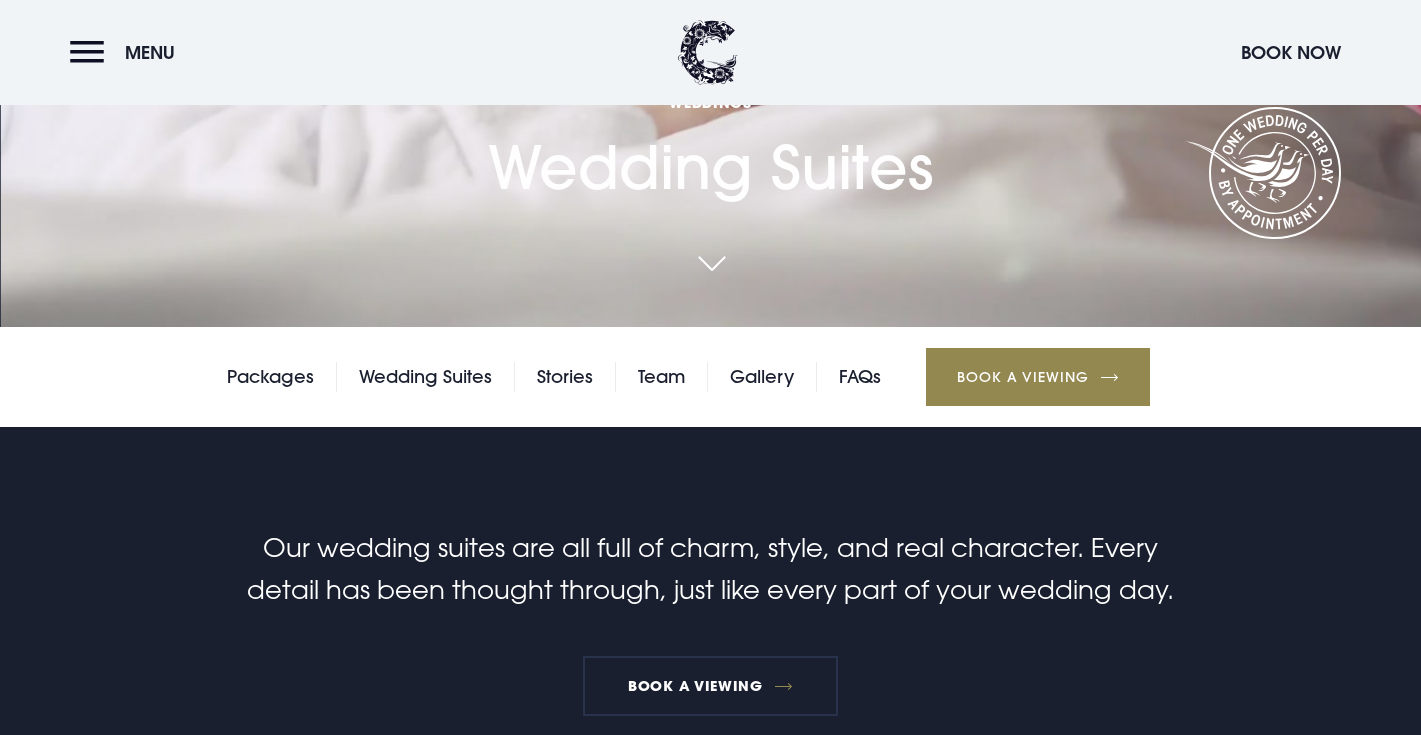 scroll, scrollTop: 391, scrollLeft: 0, axis: vertical 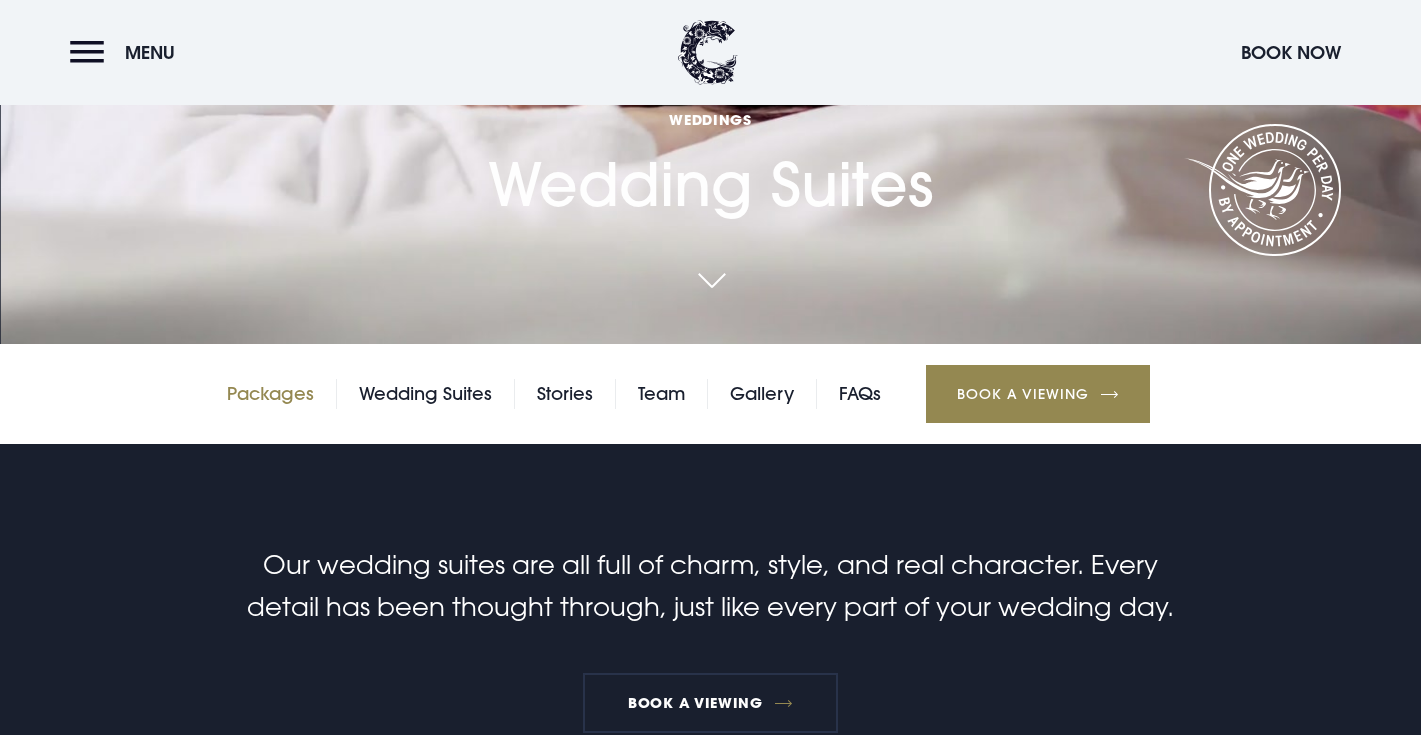 click on "Packages" at bounding box center (270, 394) 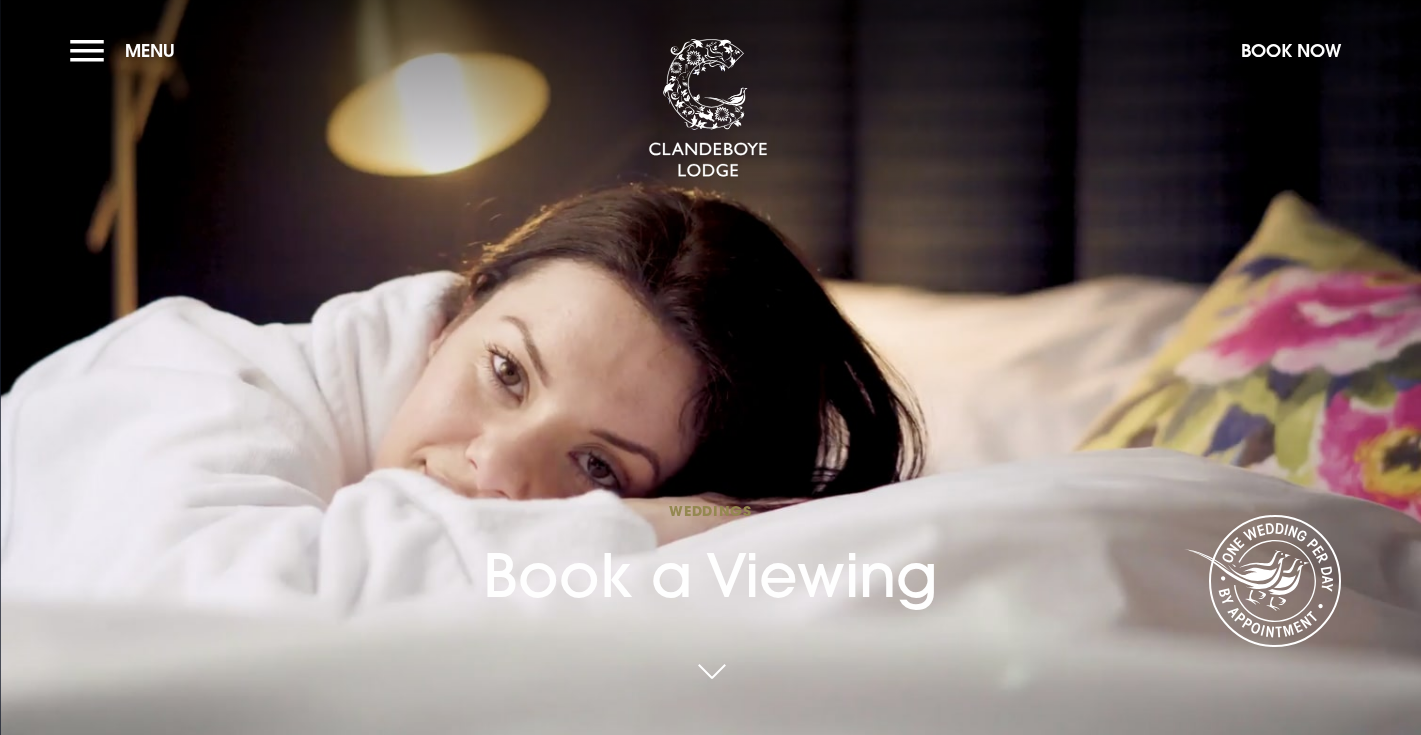 scroll, scrollTop: 0, scrollLeft: 0, axis: both 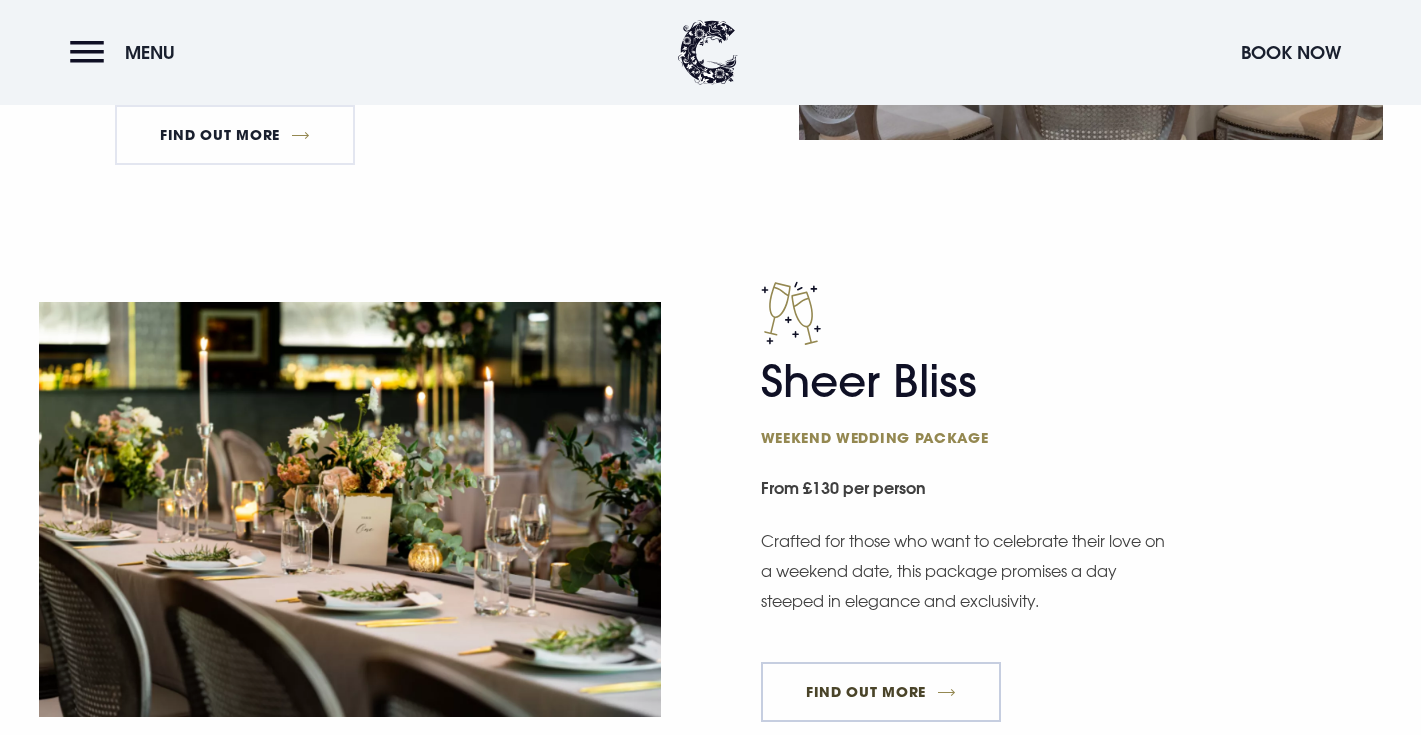 click on "FIND OUT MORE" at bounding box center (881, 692) 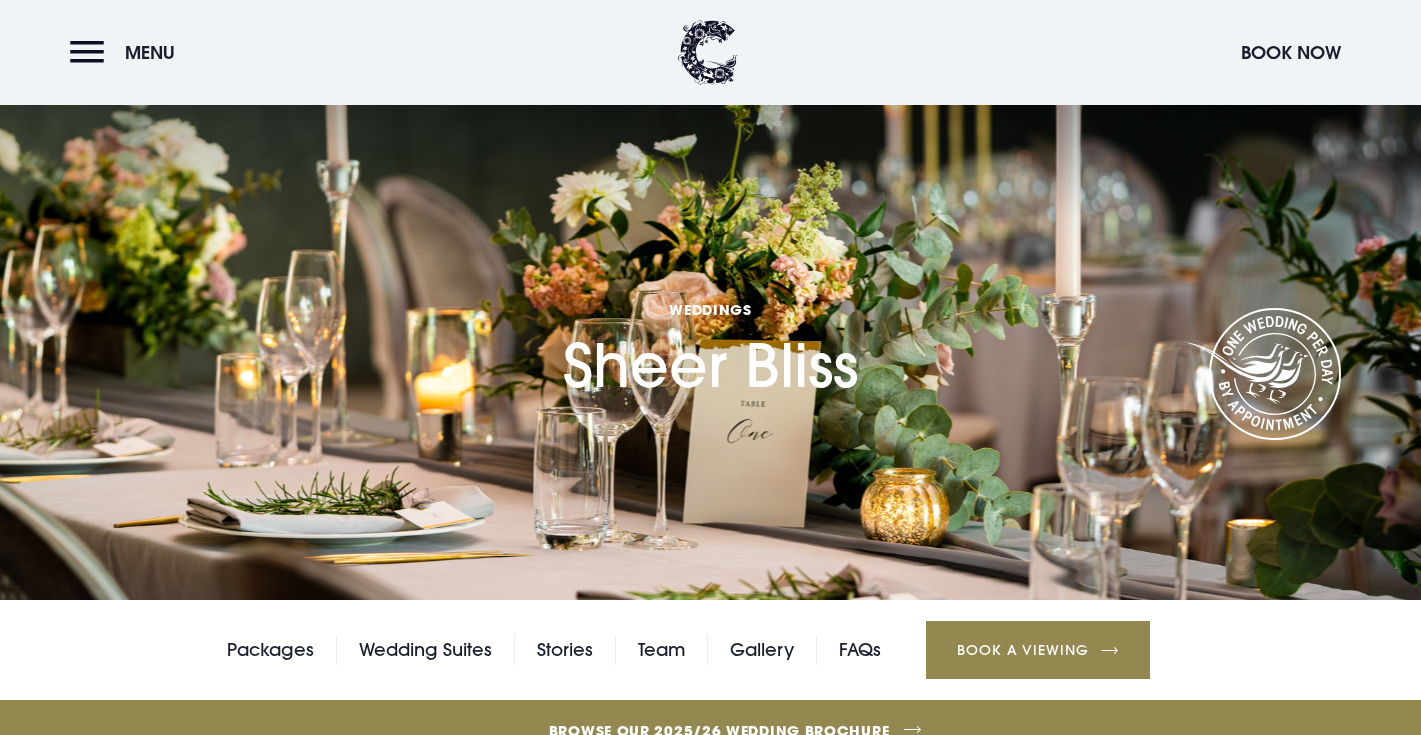 scroll, scrollTop: 260, scrollLeft: 0, axis: vertical 